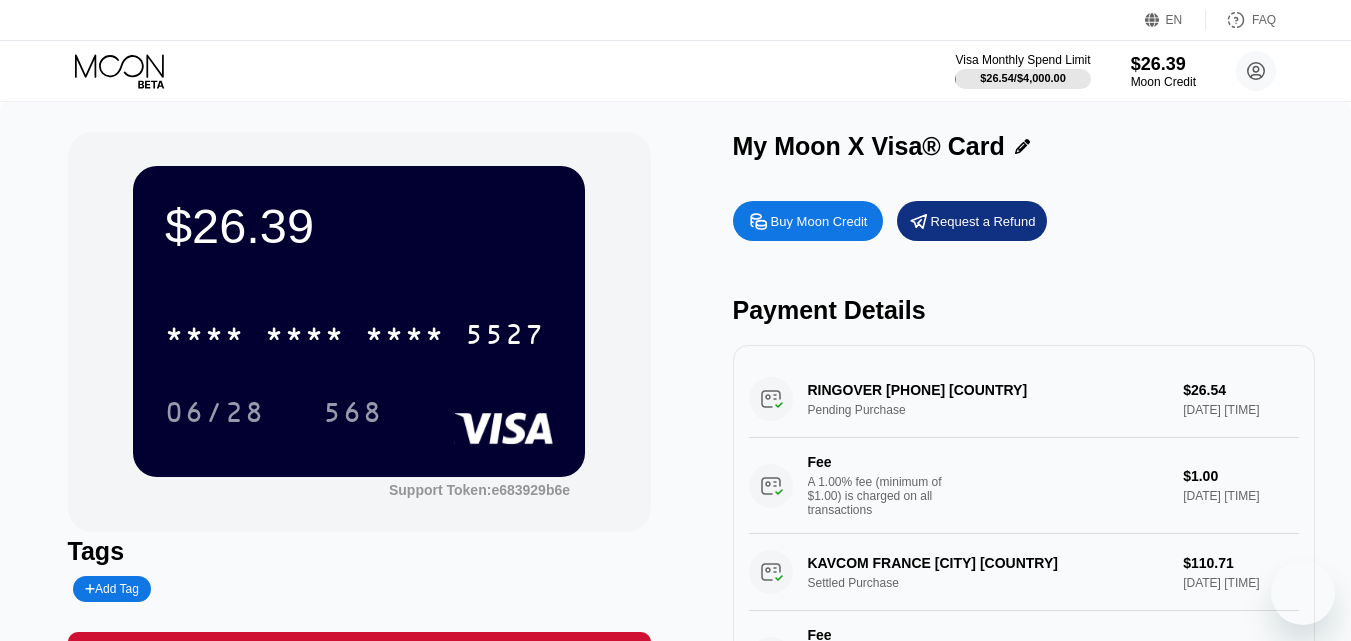 scroll, scrollTop: 0, scrollLeft: 0, axis: both 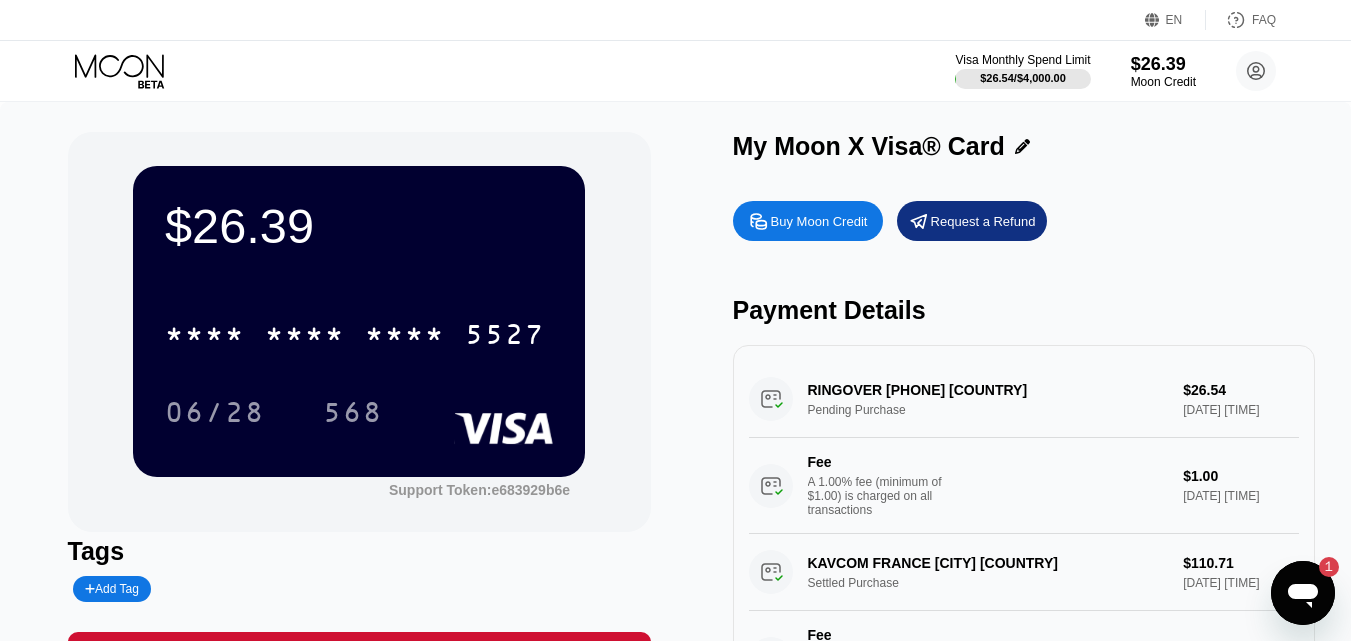 click 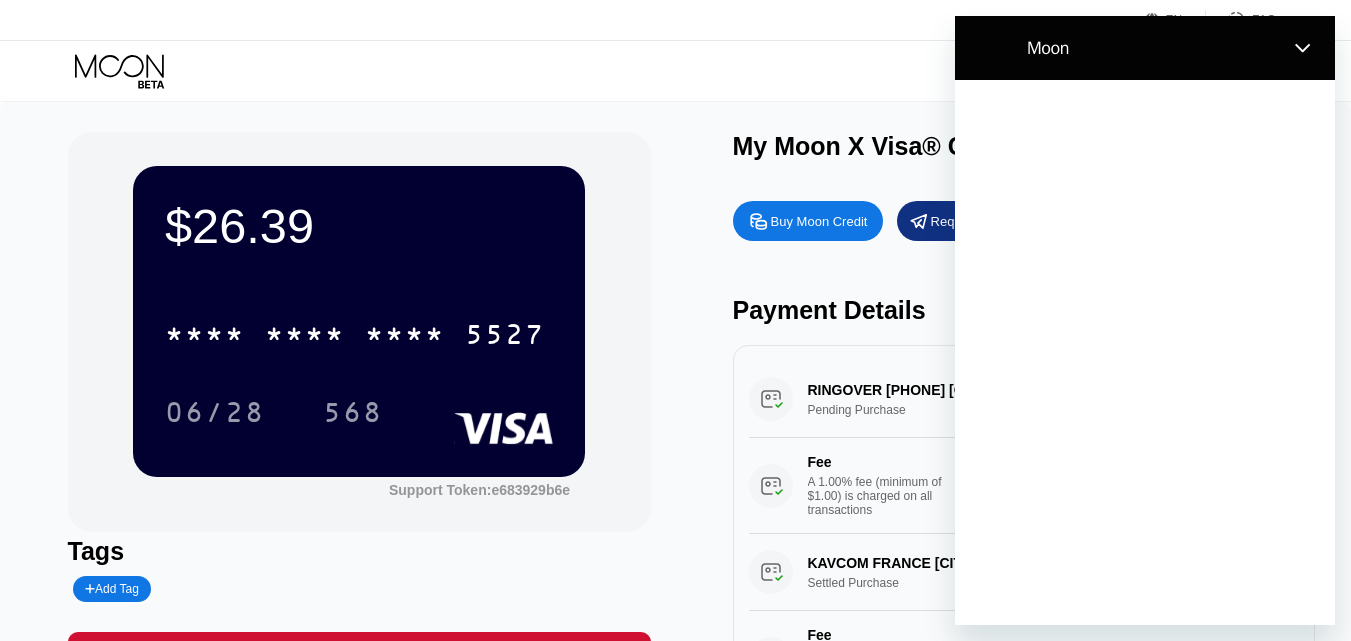 scroll, scrollTop: 0, scrollLeft: 0, axis: both 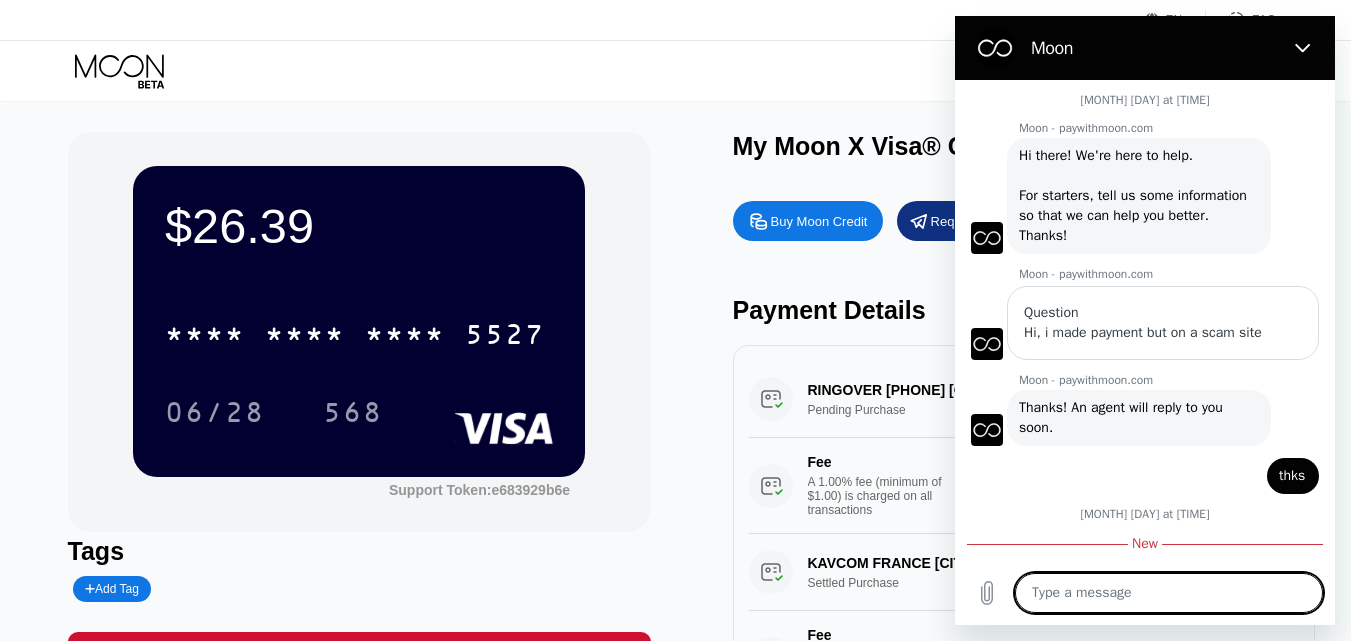 type on "x" 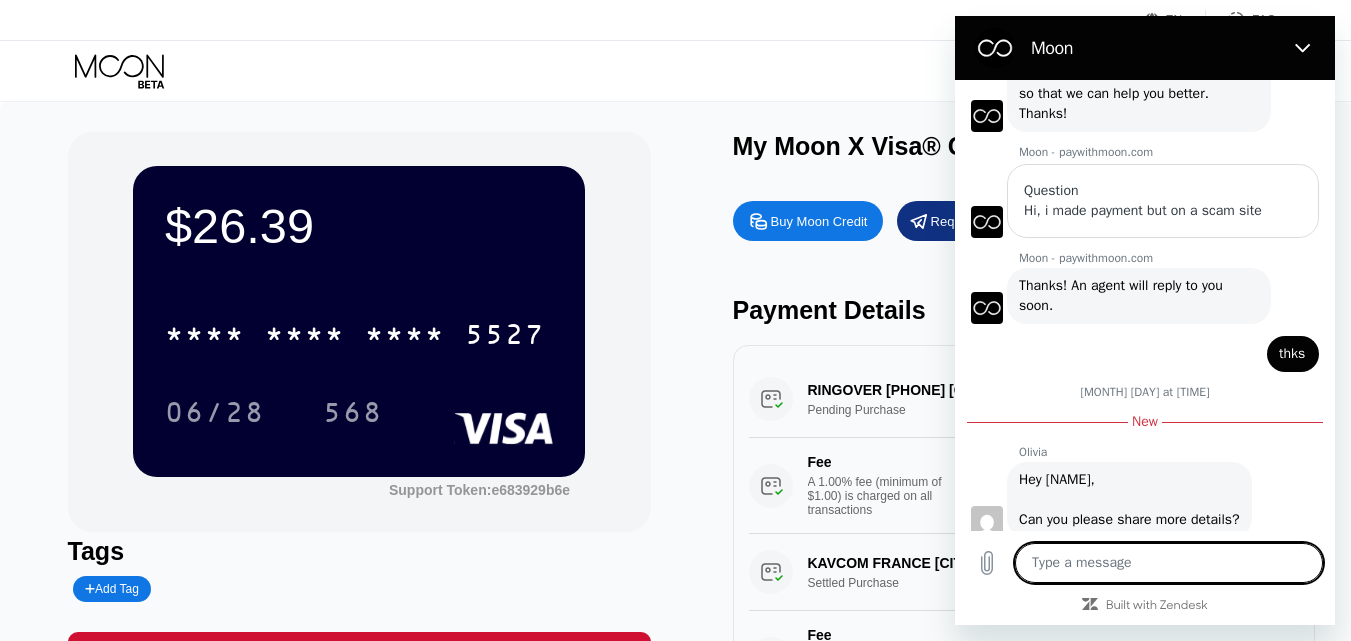 scroll, scrollTop: 152, scrollLeft: 0, axis: vertical 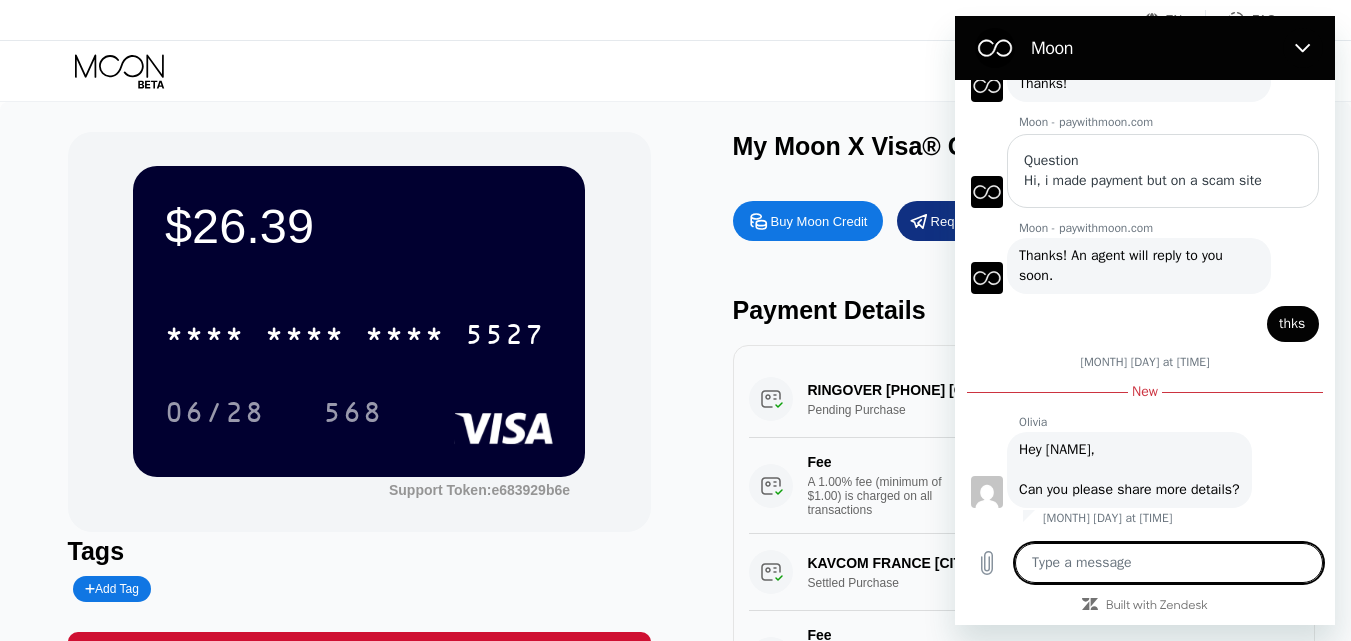 type on "o" 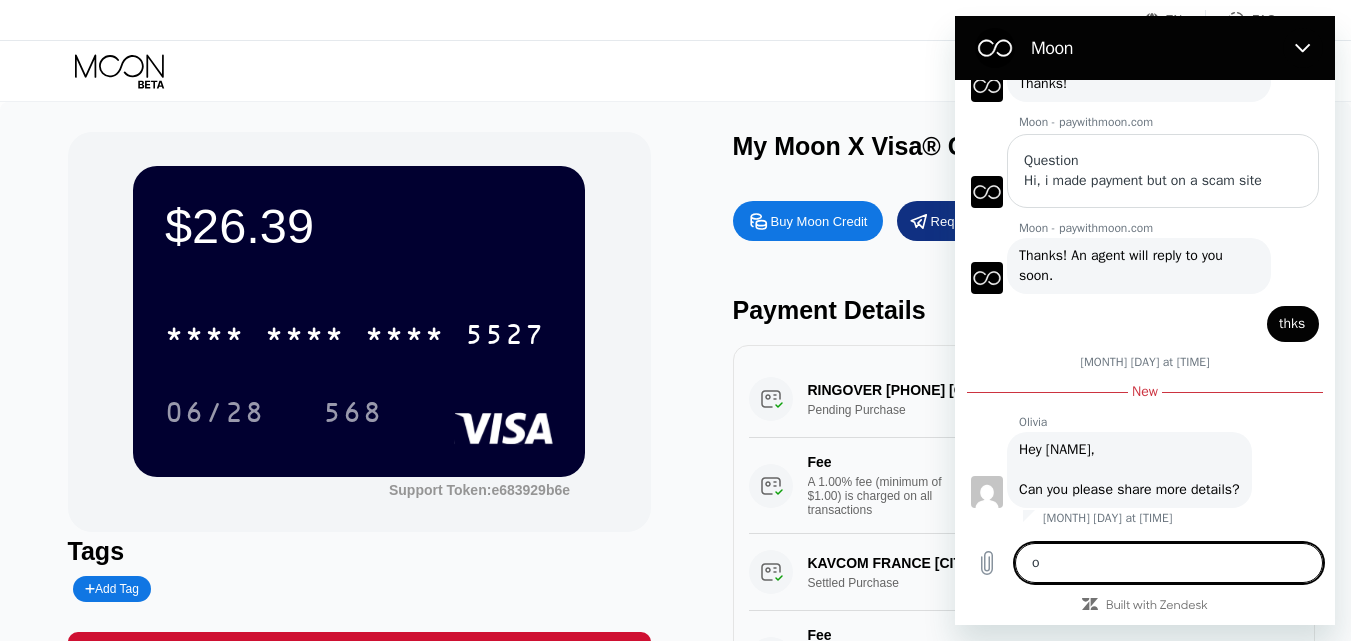type on "x" 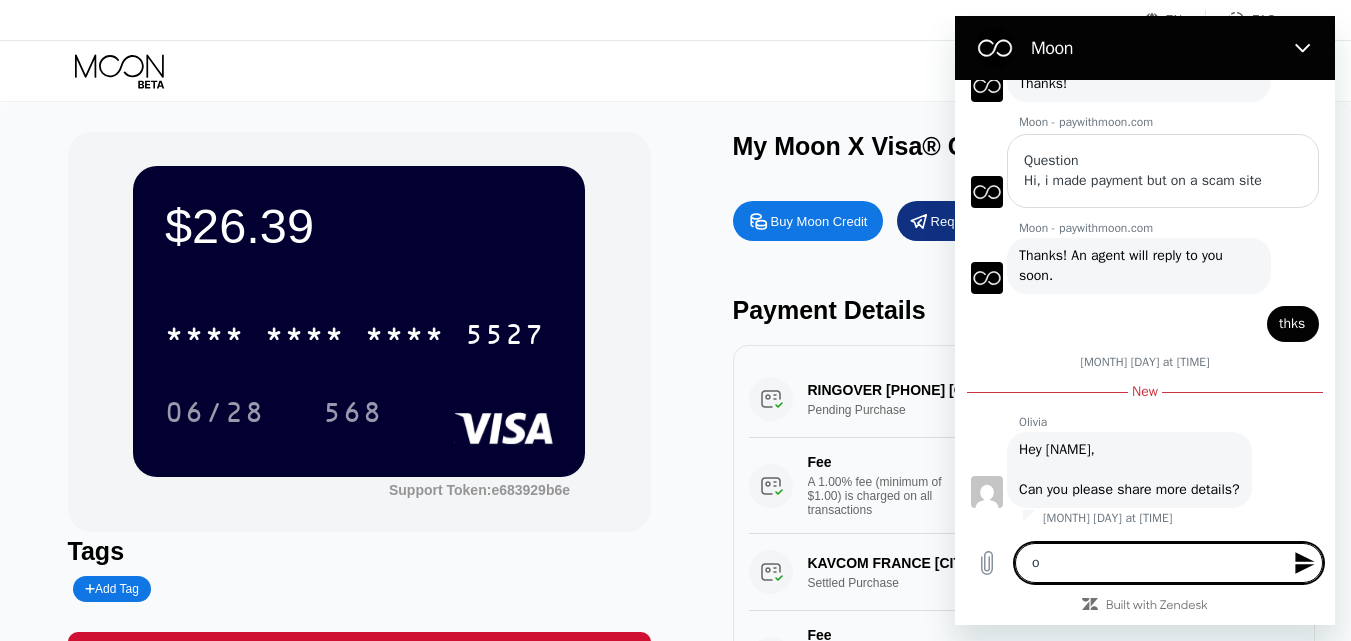 type on "op" 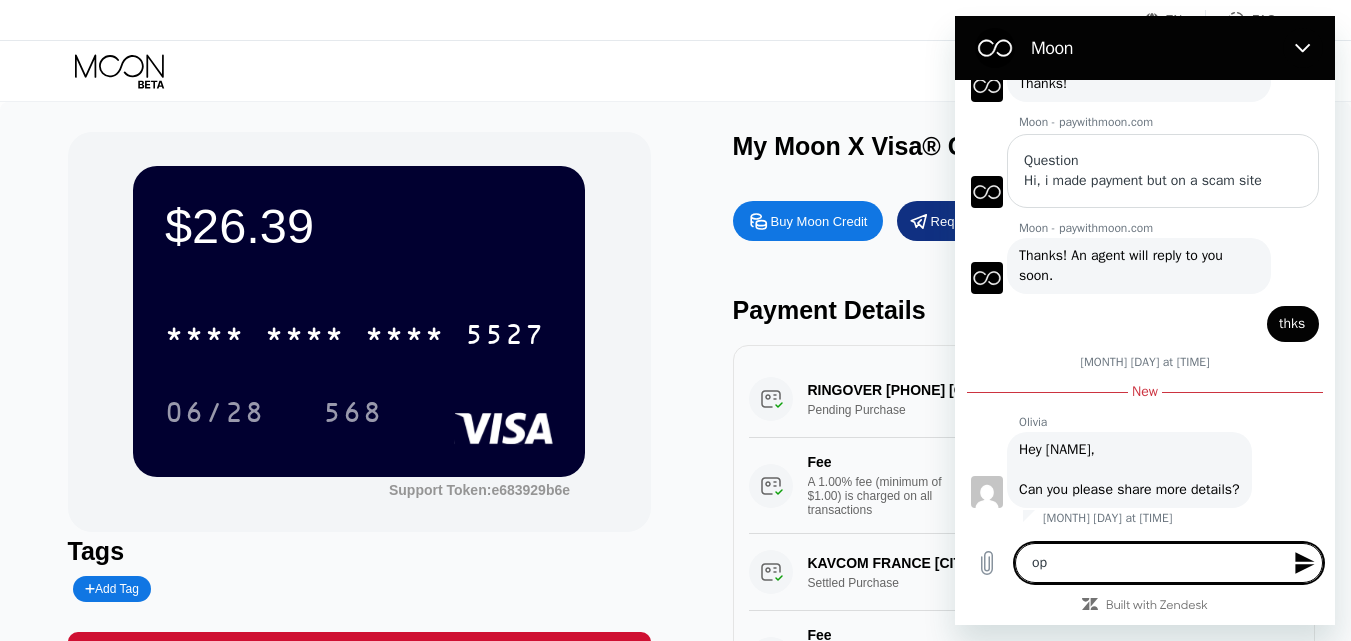 type on "ops" 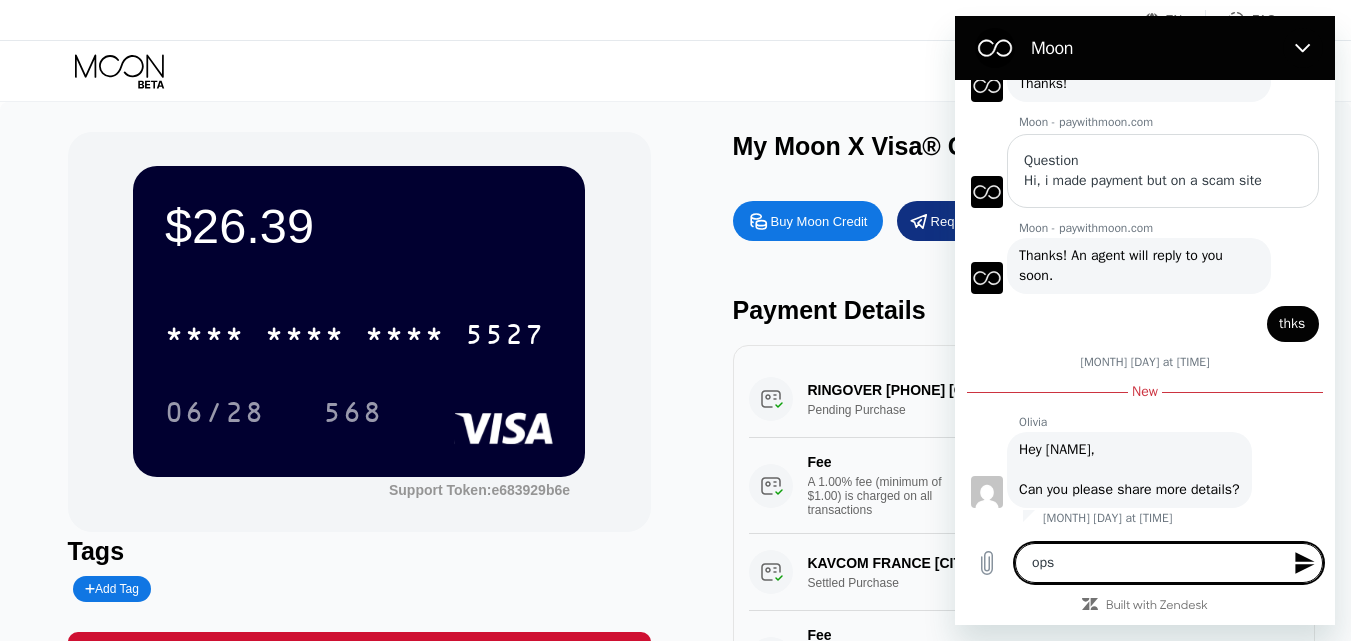 type on "ops" 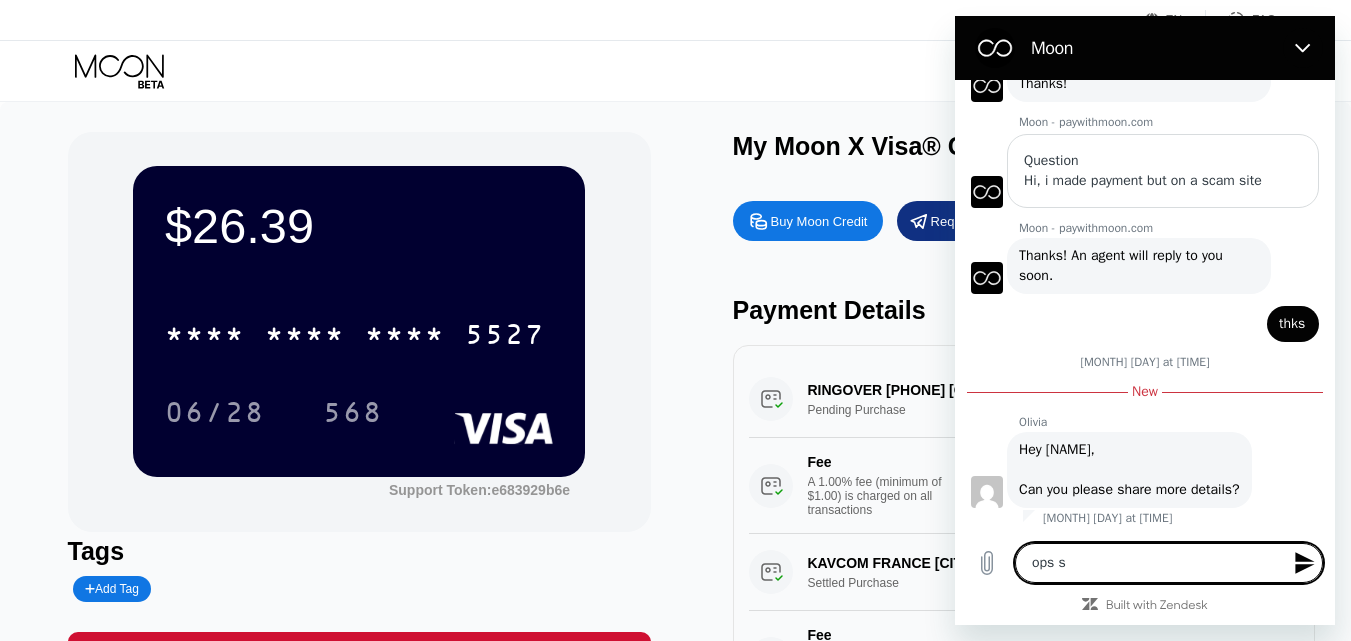 type on "ops so" 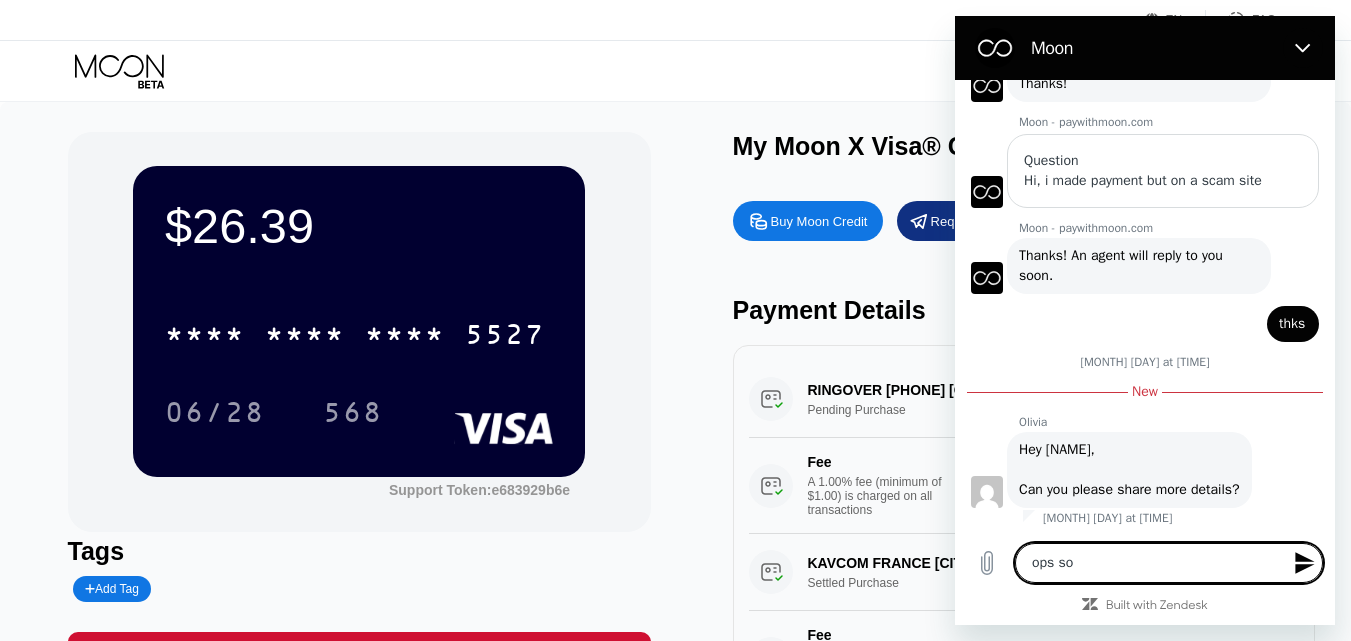 type on "ops sor" 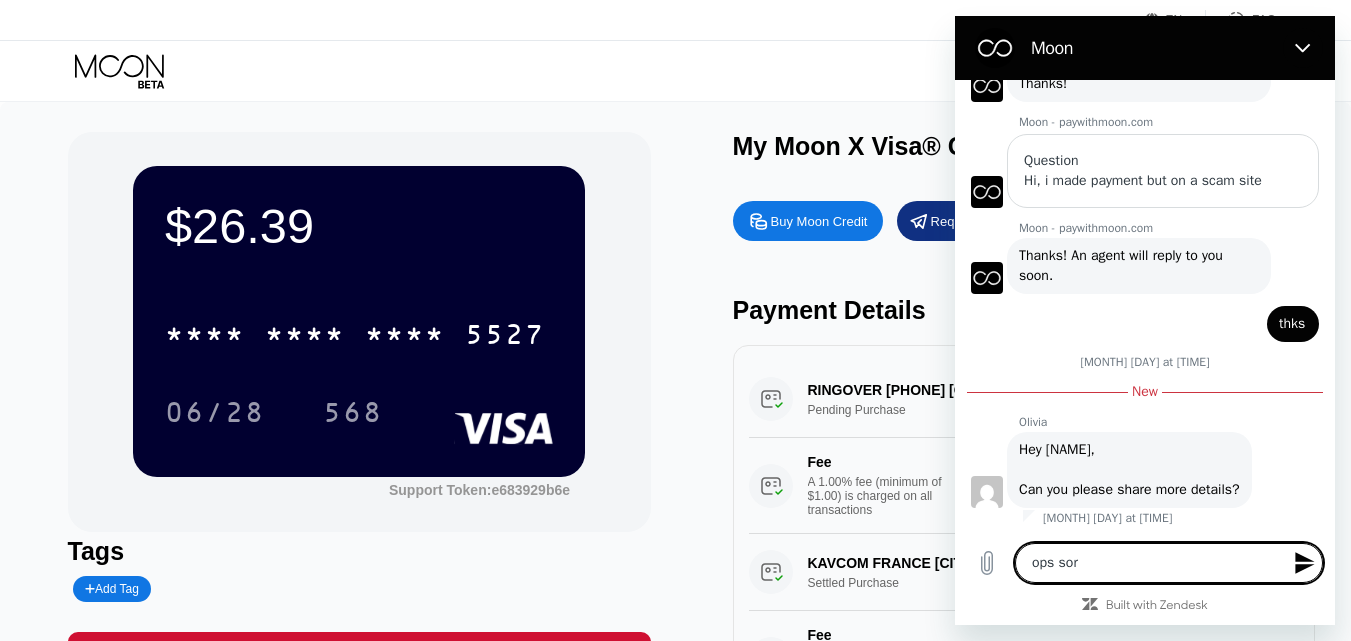 type on "ops sorr" 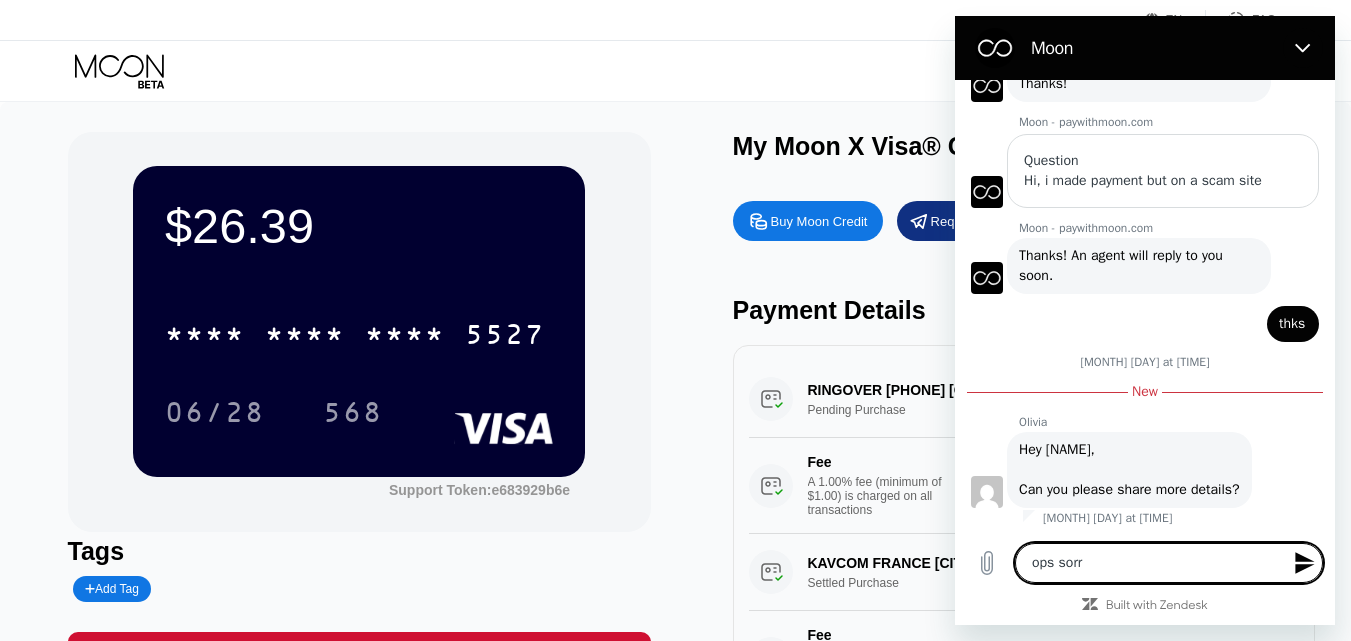 type on "ops sorry" 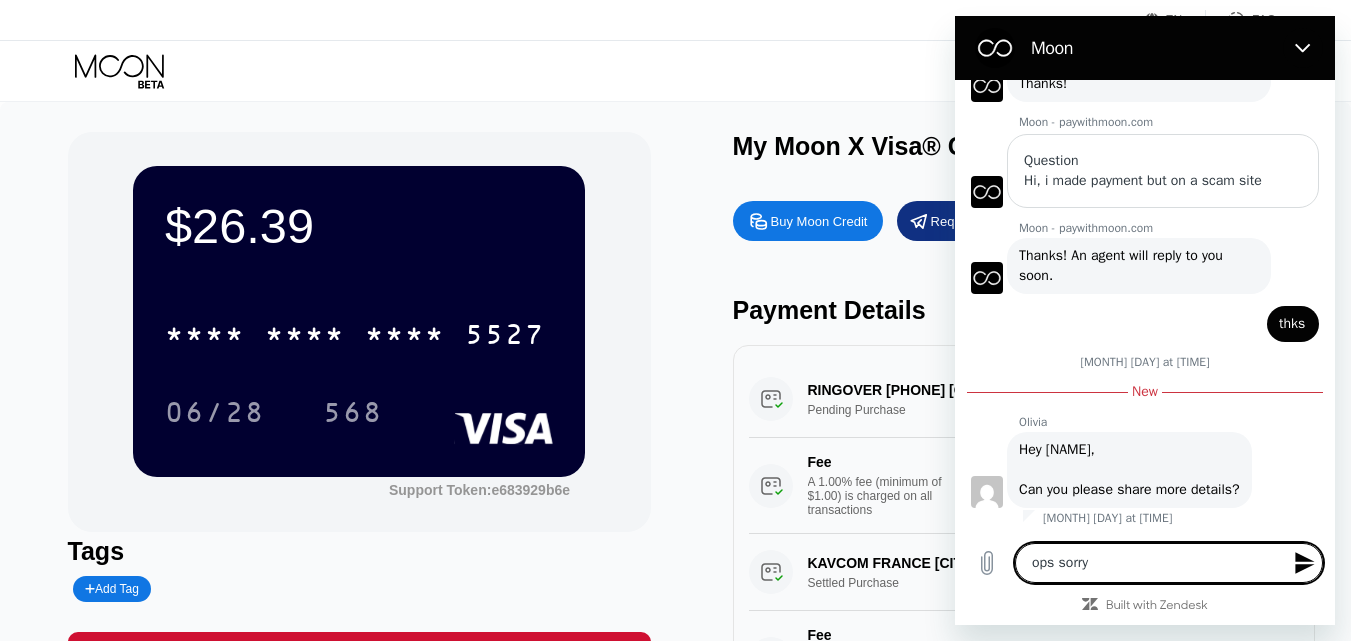 type on "ops sorry" 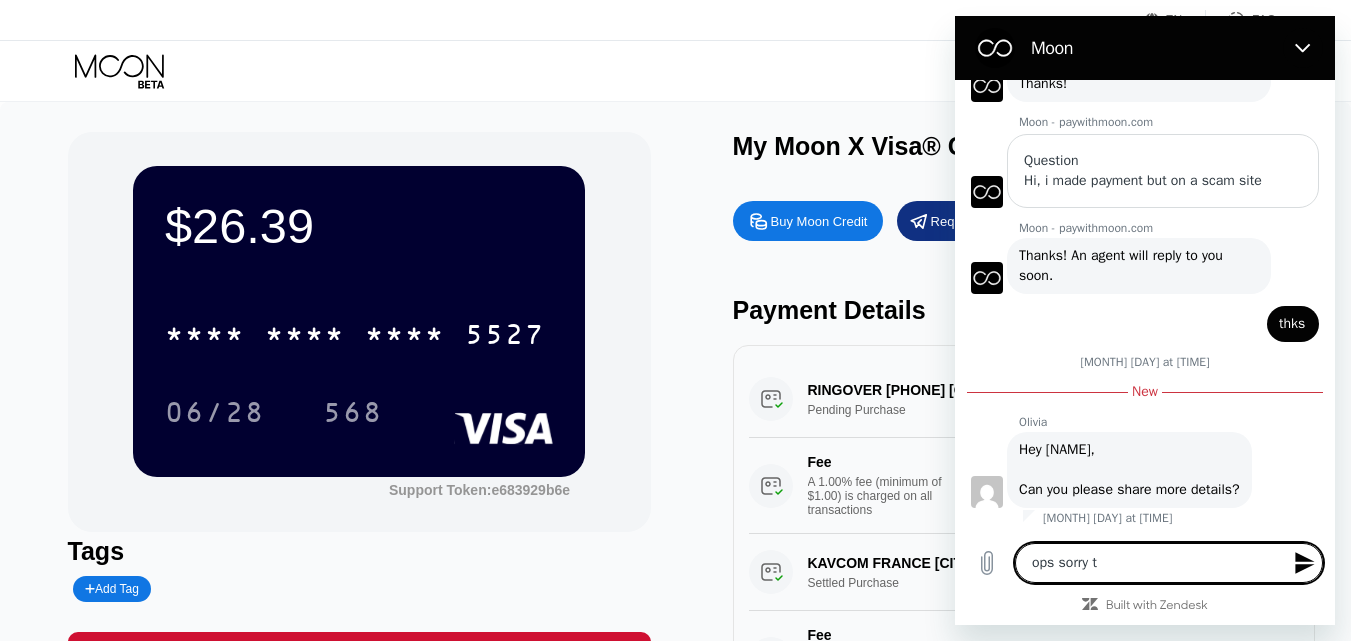 type on "ops sorry th" 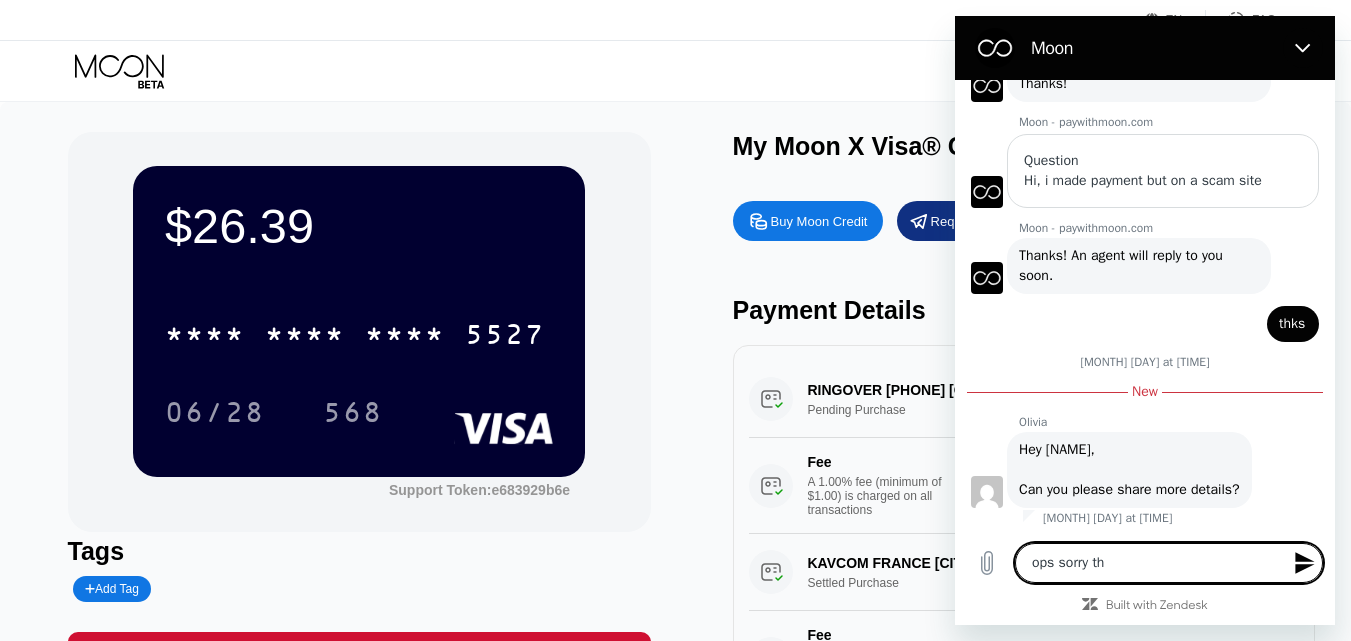 type on "ops sorry the" 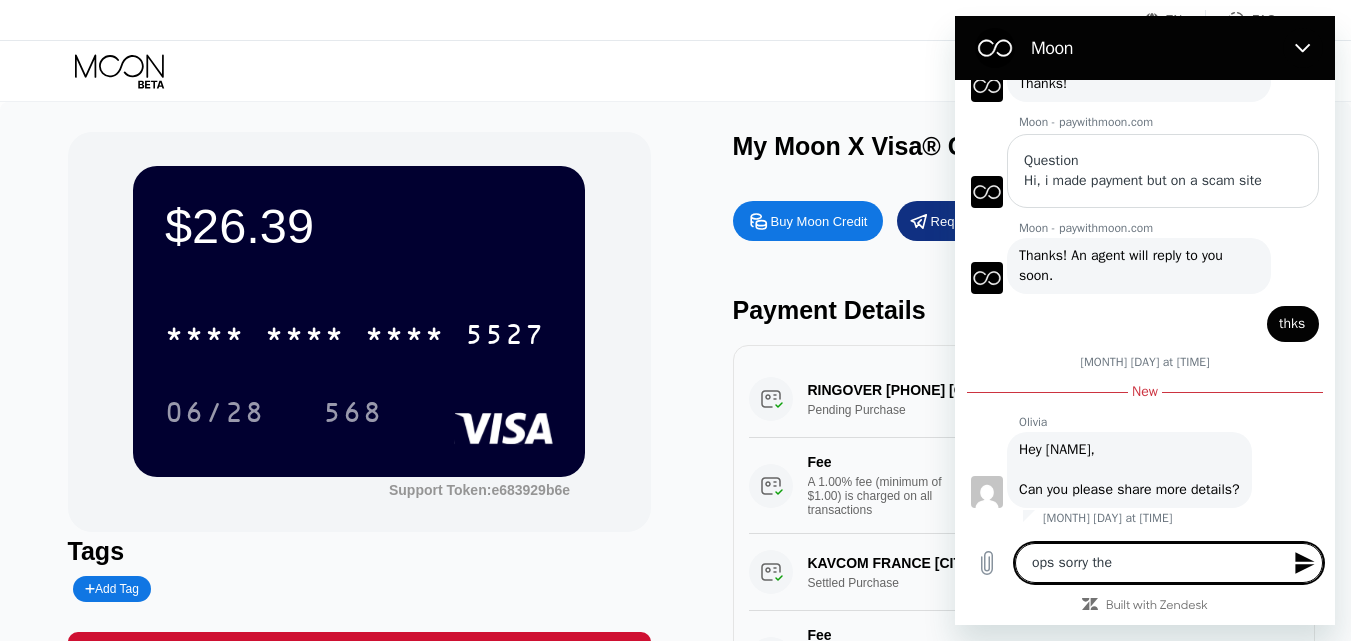 type on "ops sorry the" 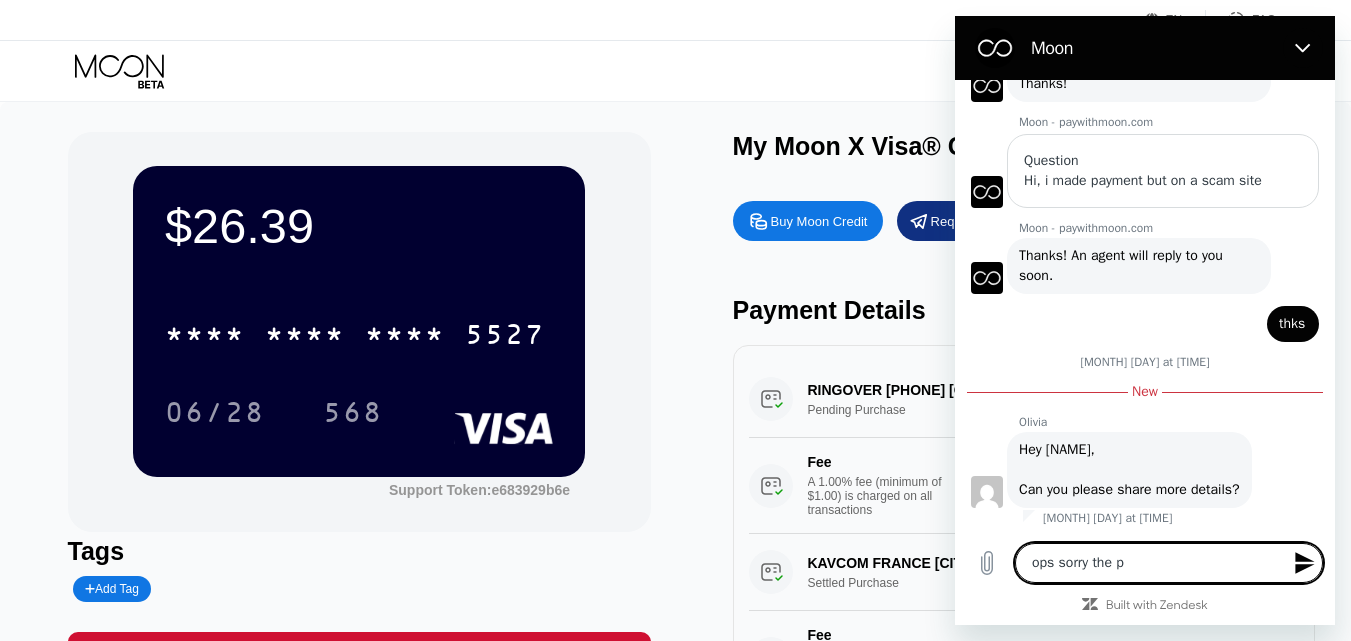 type on "ops sorry the pr" 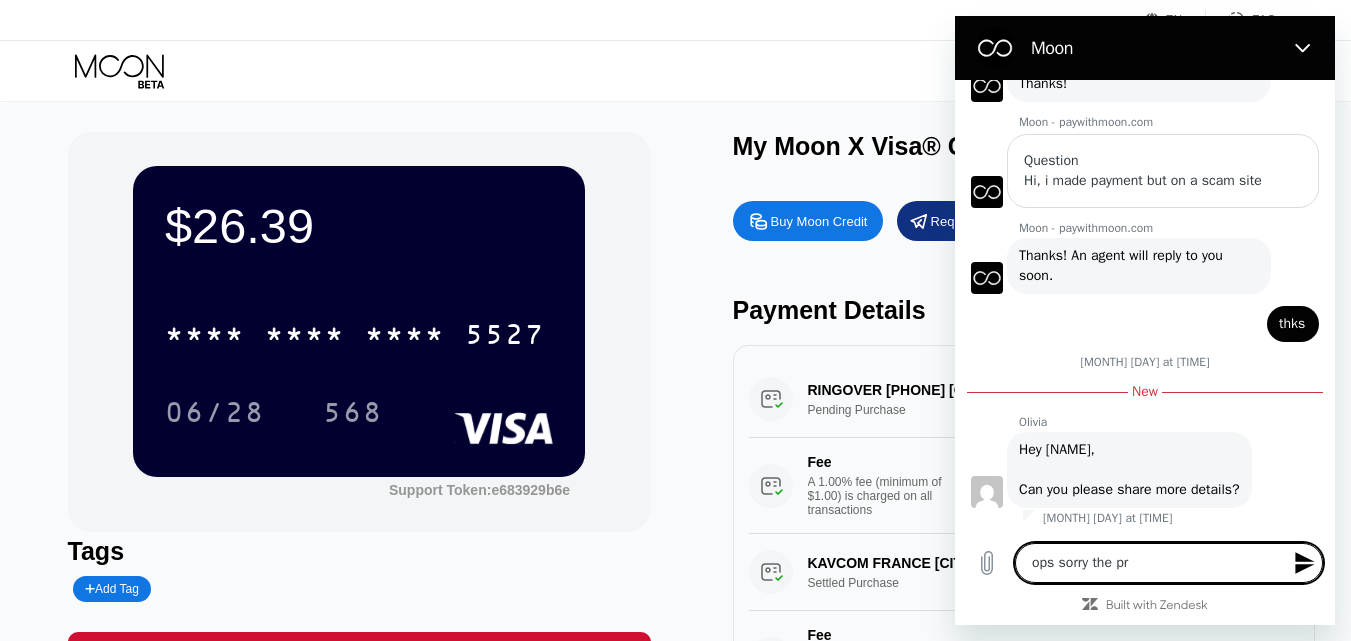 type on "ops sorry the pro" 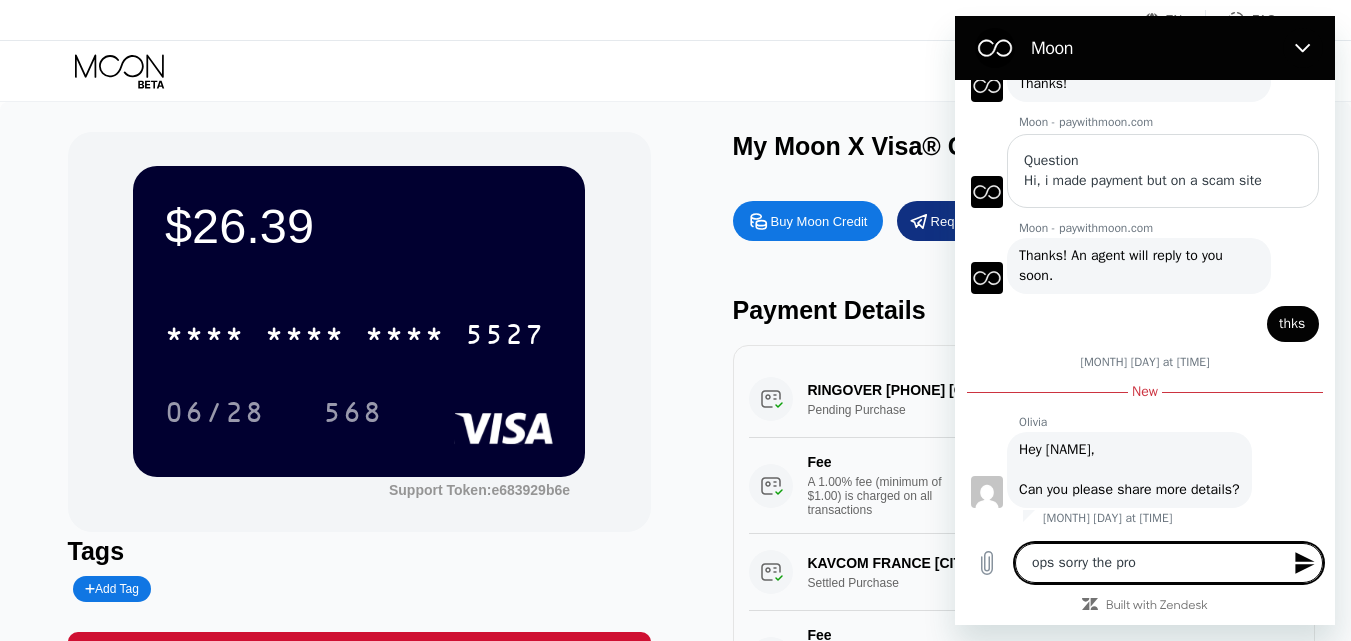 type on "ops sorry the prob" 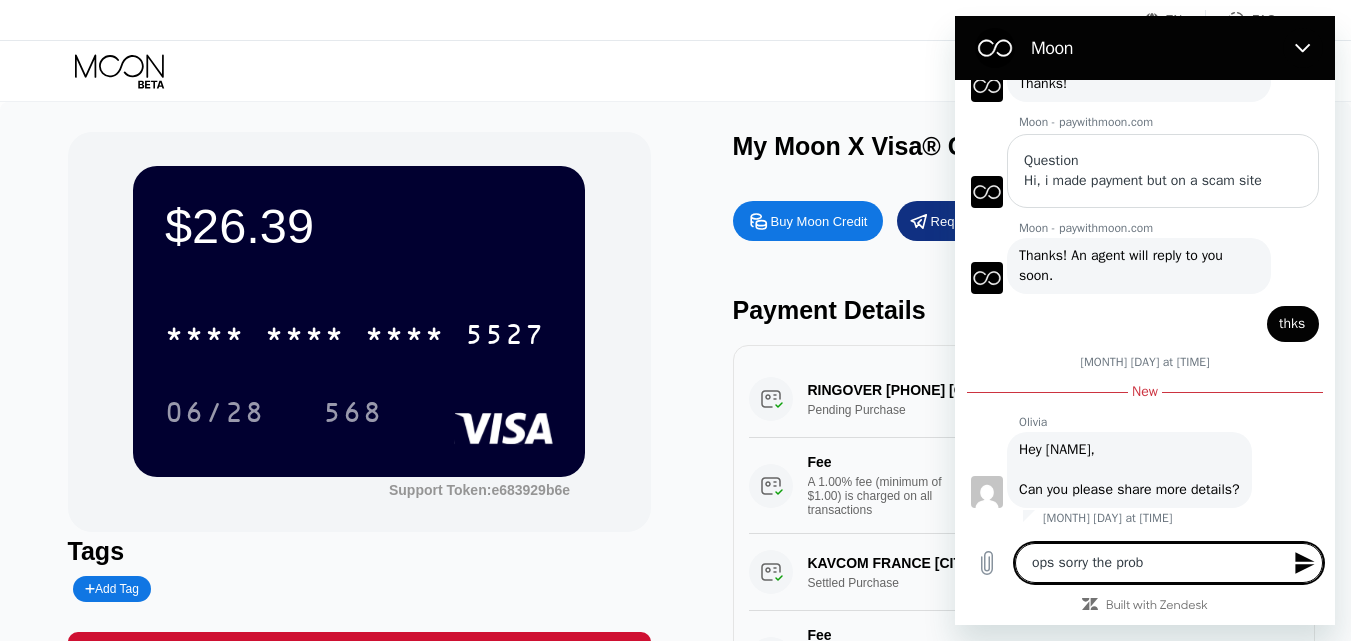 type on "ops sorry the probl" 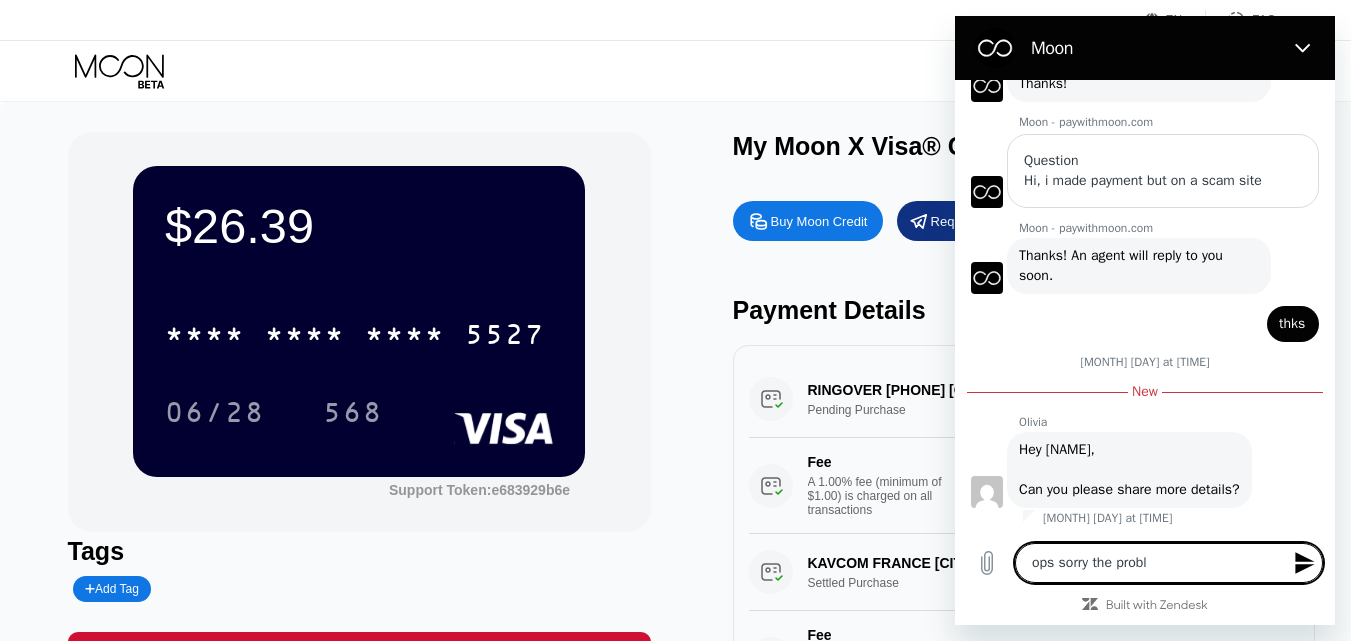 type on "ops sorry the proble" 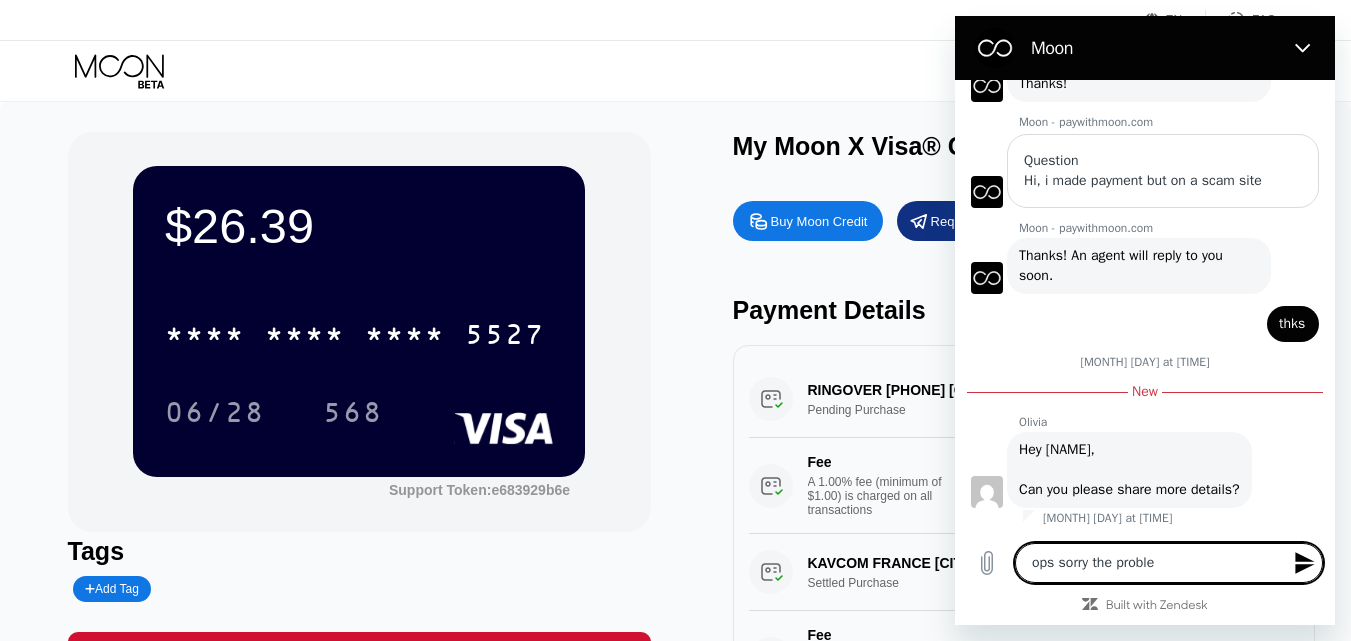 type on "ops sorry the problem" 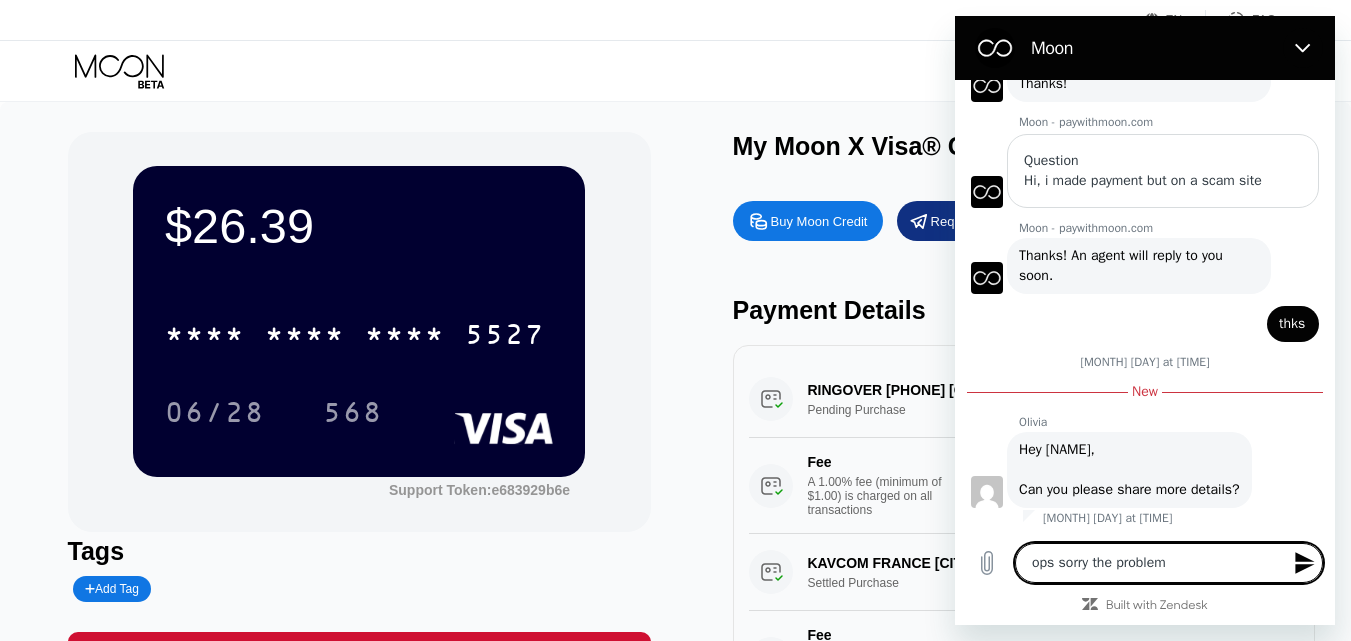 type on "ops sorry the problem" 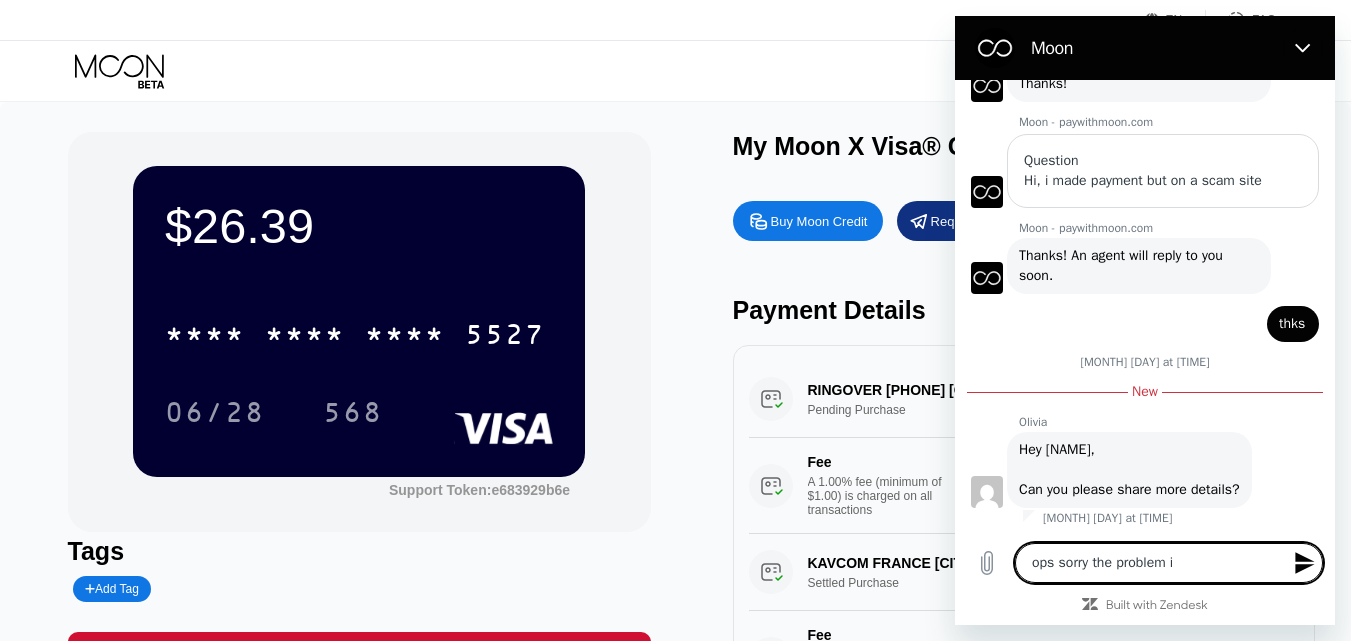 type on "ops sorry the problem is" 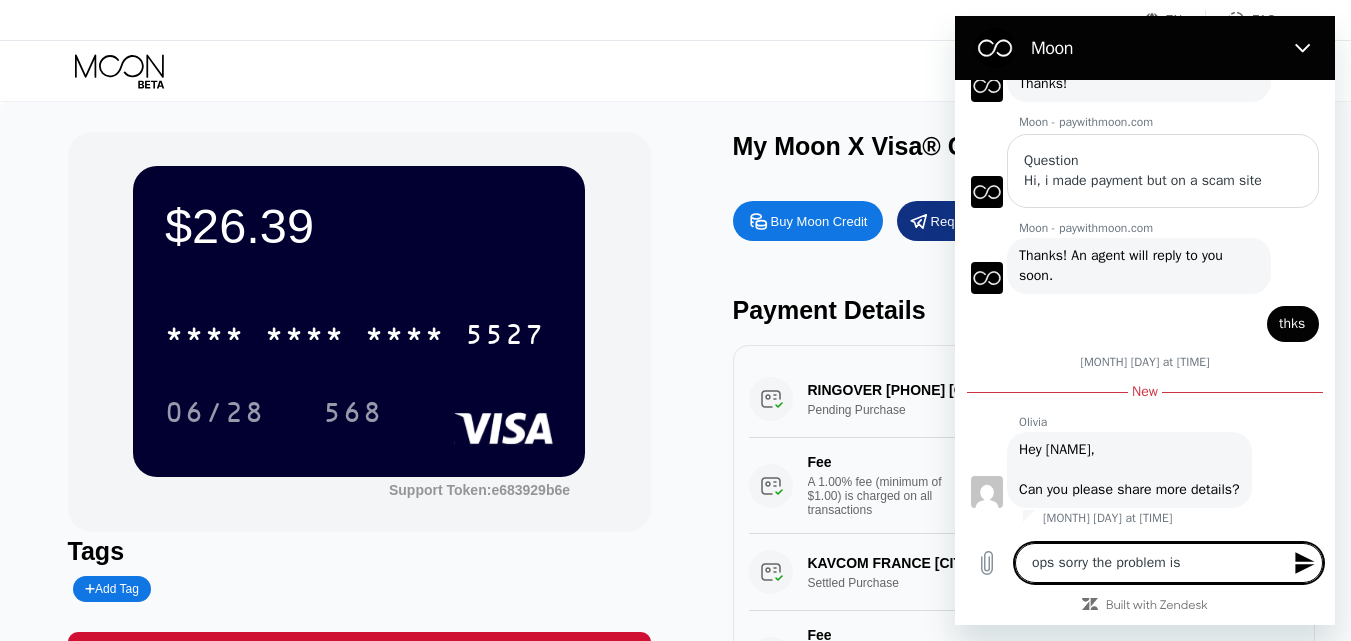 type on "ops sorry the problem is" 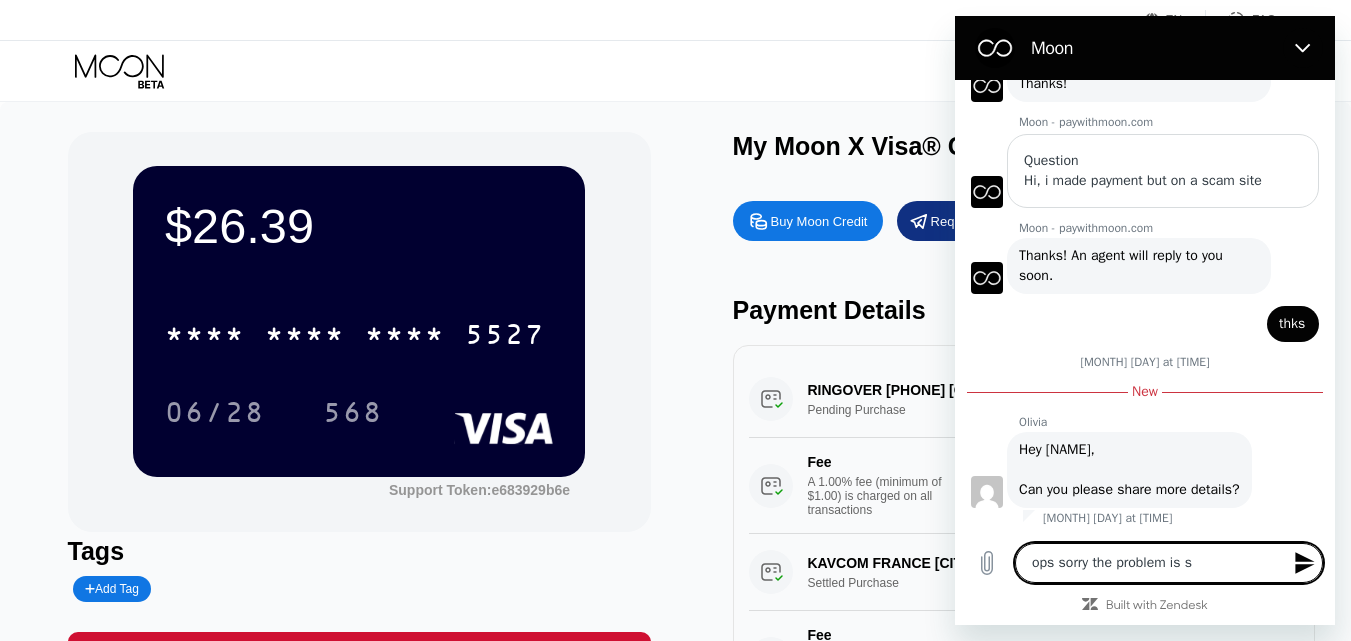 type on "ops sorry the problem is so" 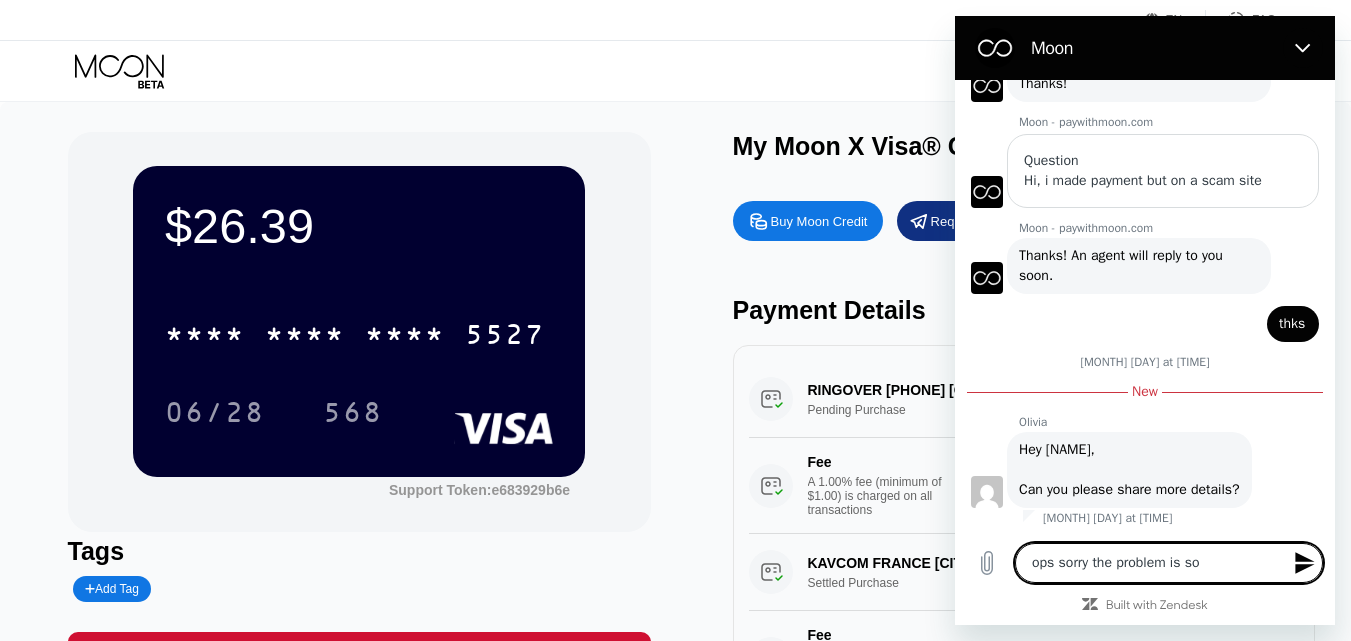 type on "x" 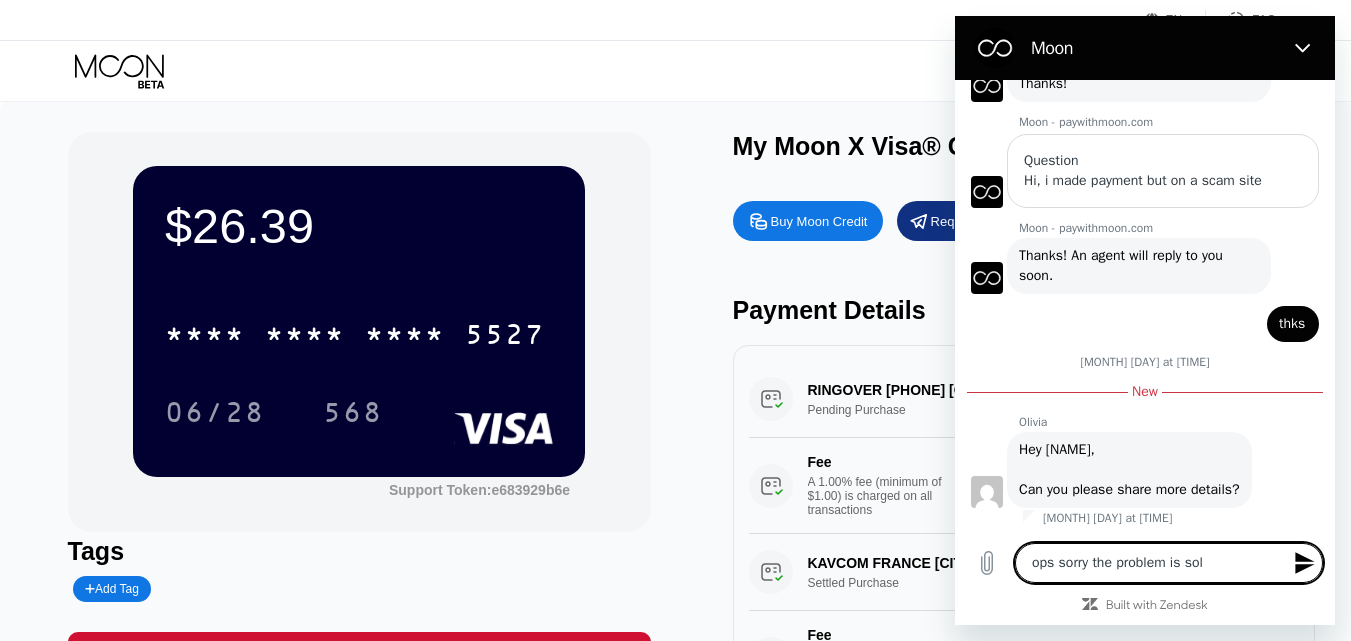 type on "x" 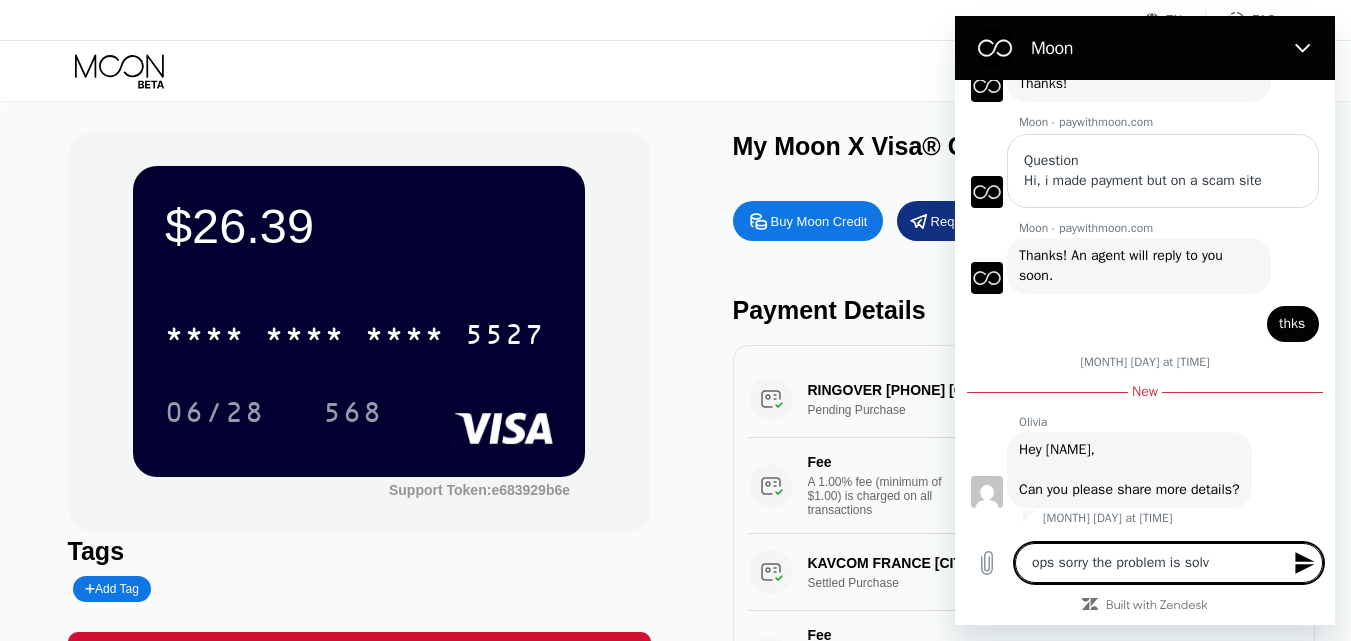 type on "ops sorry the problem is solve" 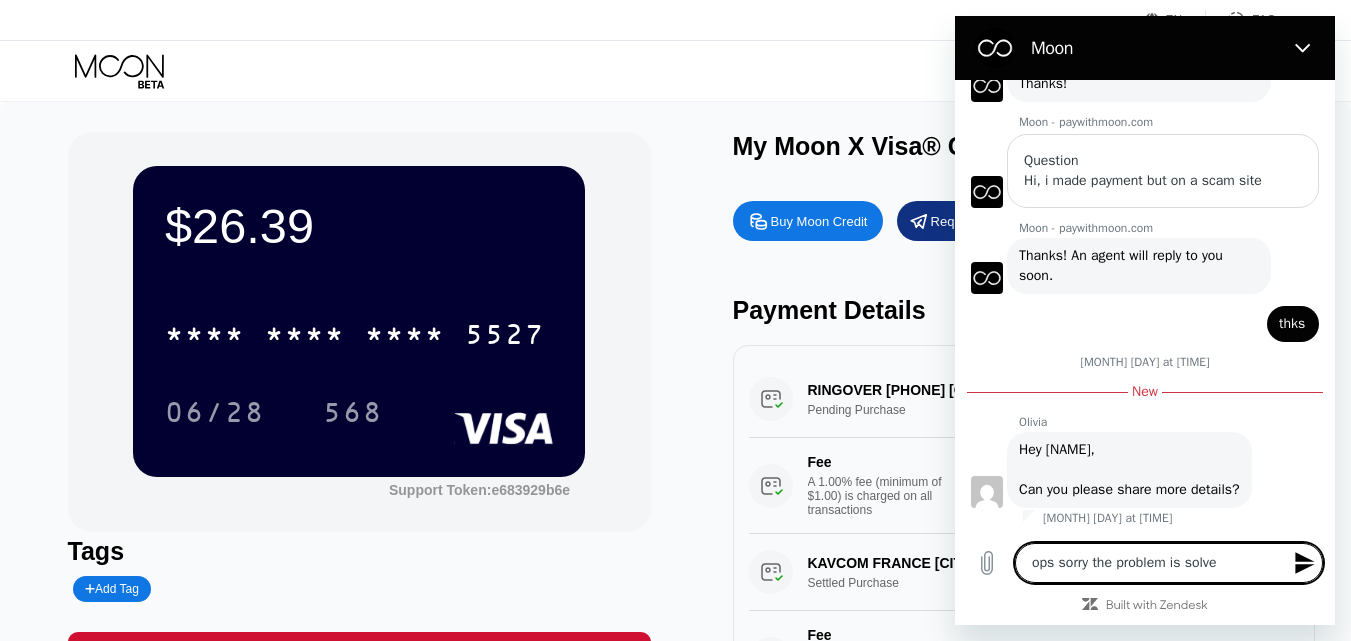 type on "ops sorry the problem is solved" 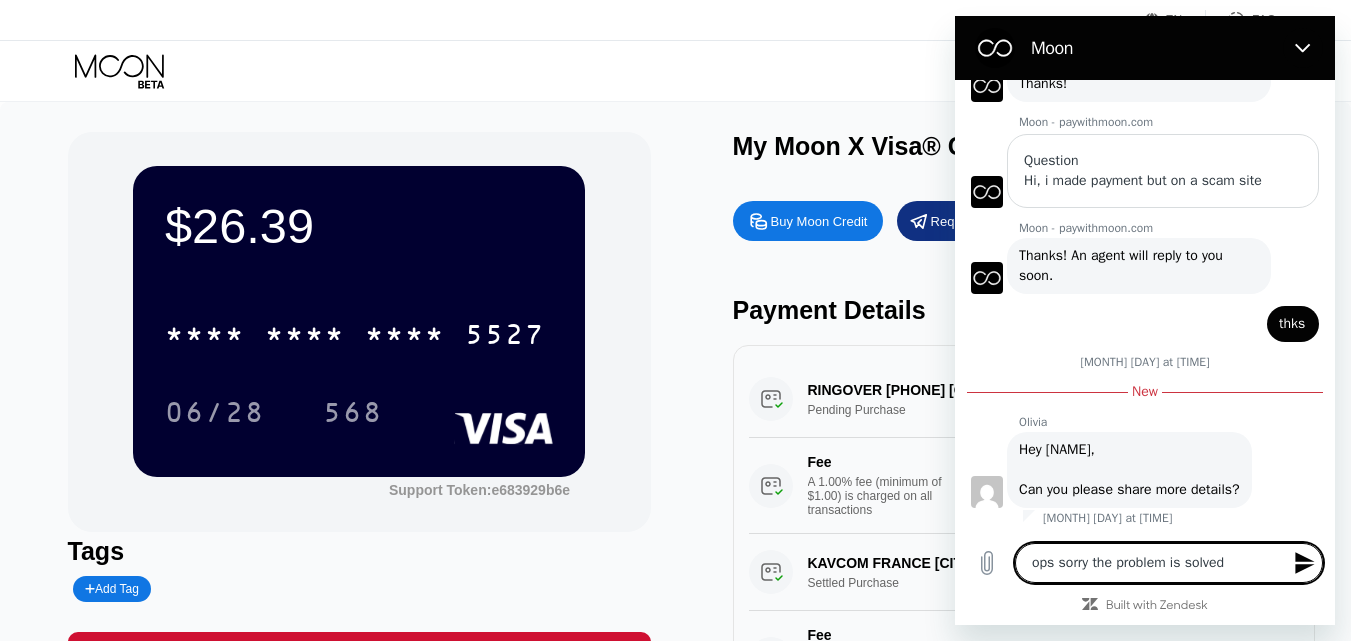type on "ops sorry the problem is solved" 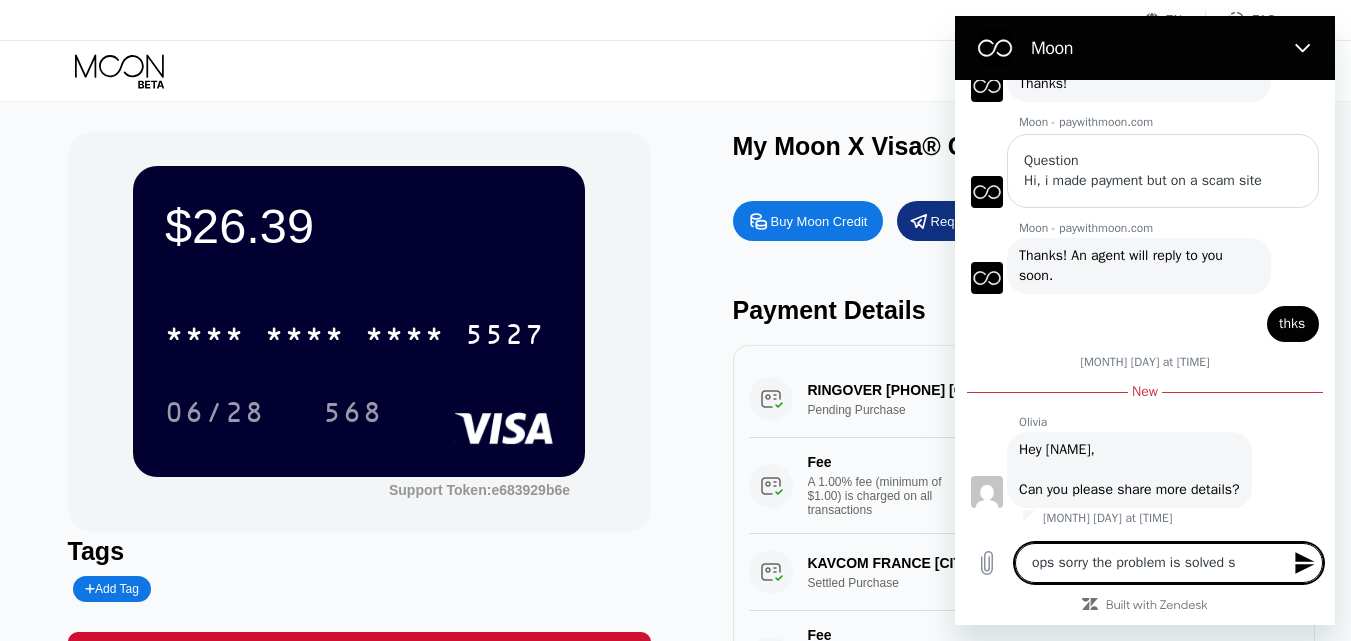 type on "ops sorry the problem is solved so" 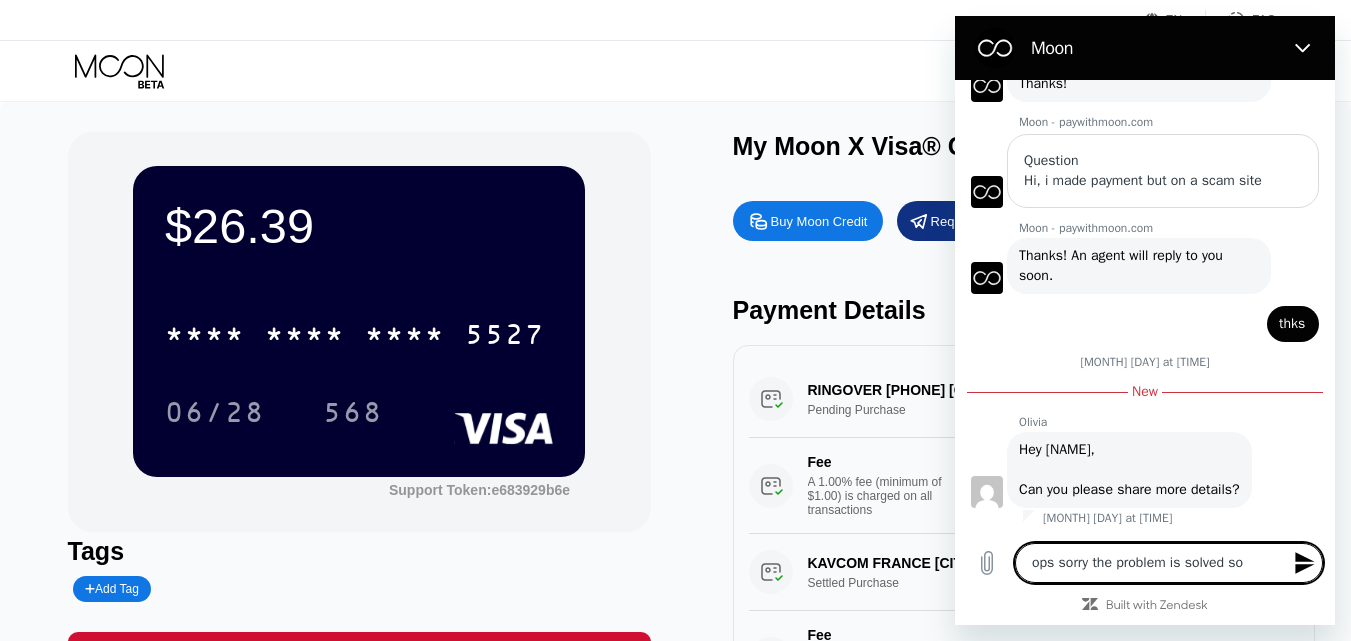 type on "ops sorry the problem is solved sor" 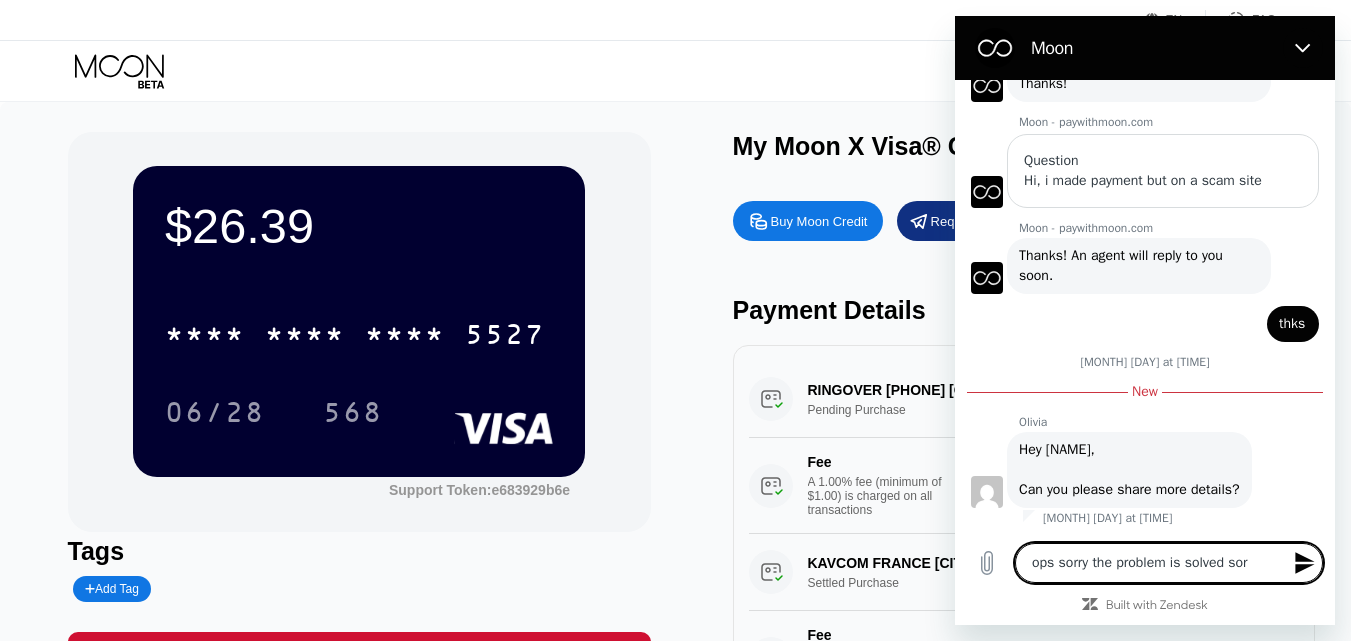 type on "ops sorry the problem is solved sorr" 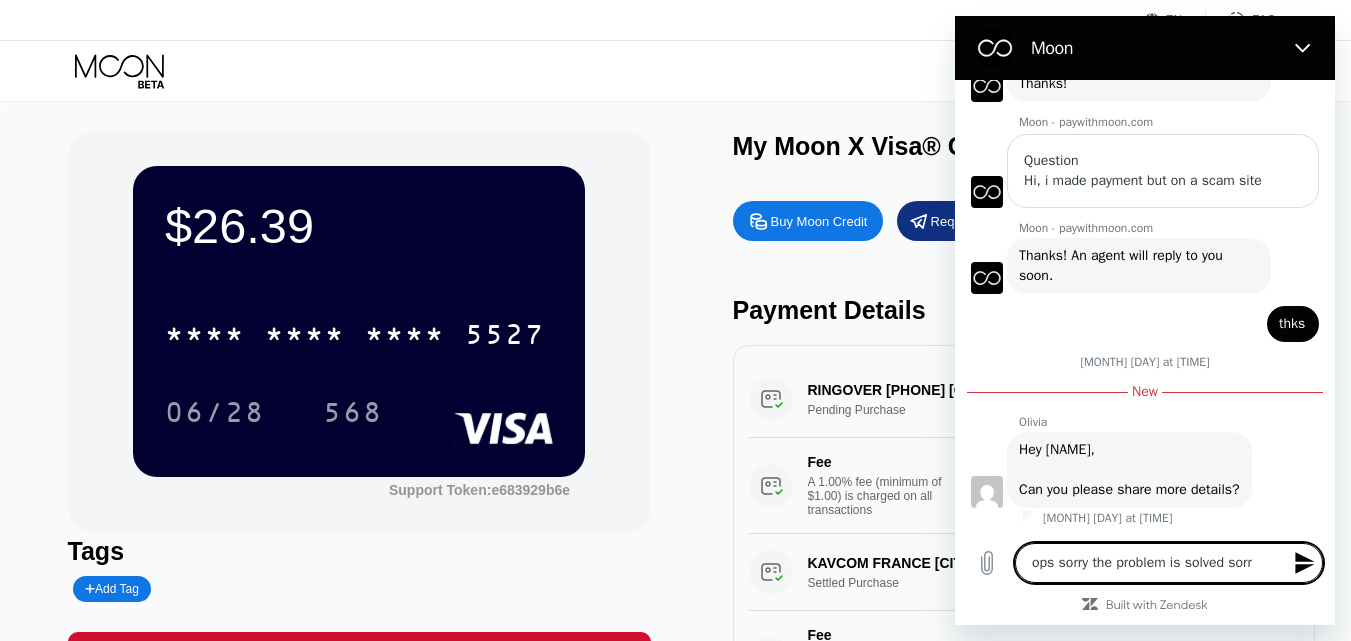 type on "ops sorry the problem is solved sorry" 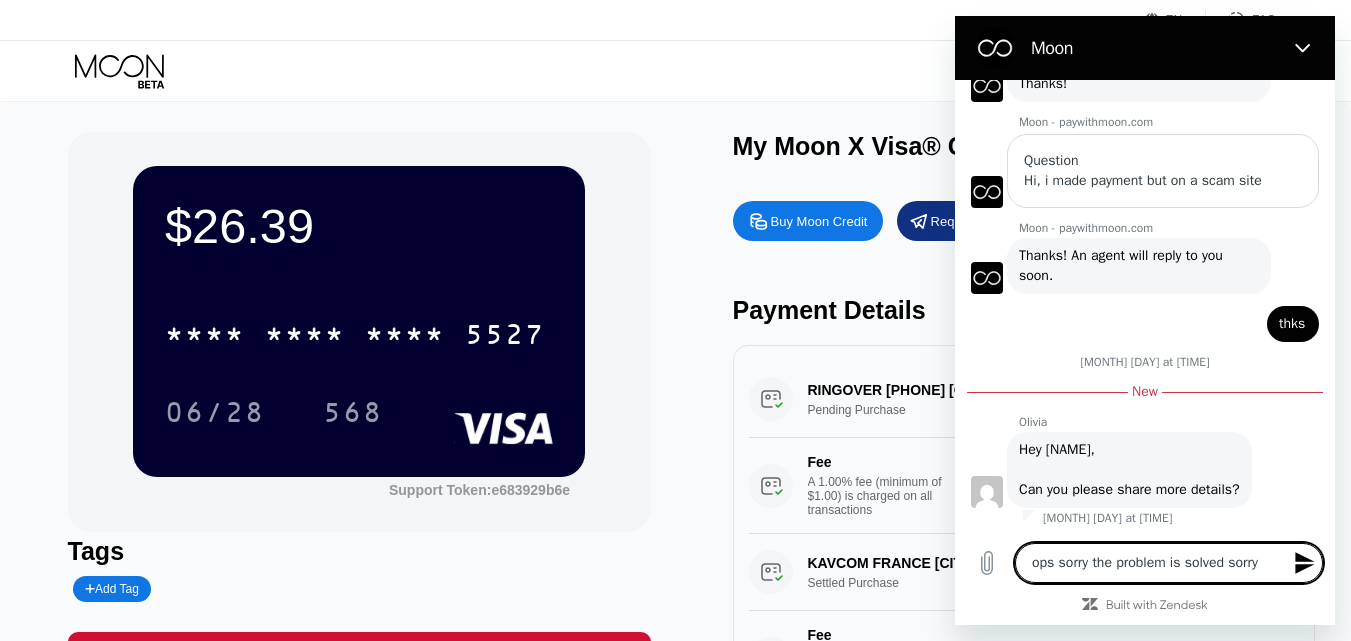 type 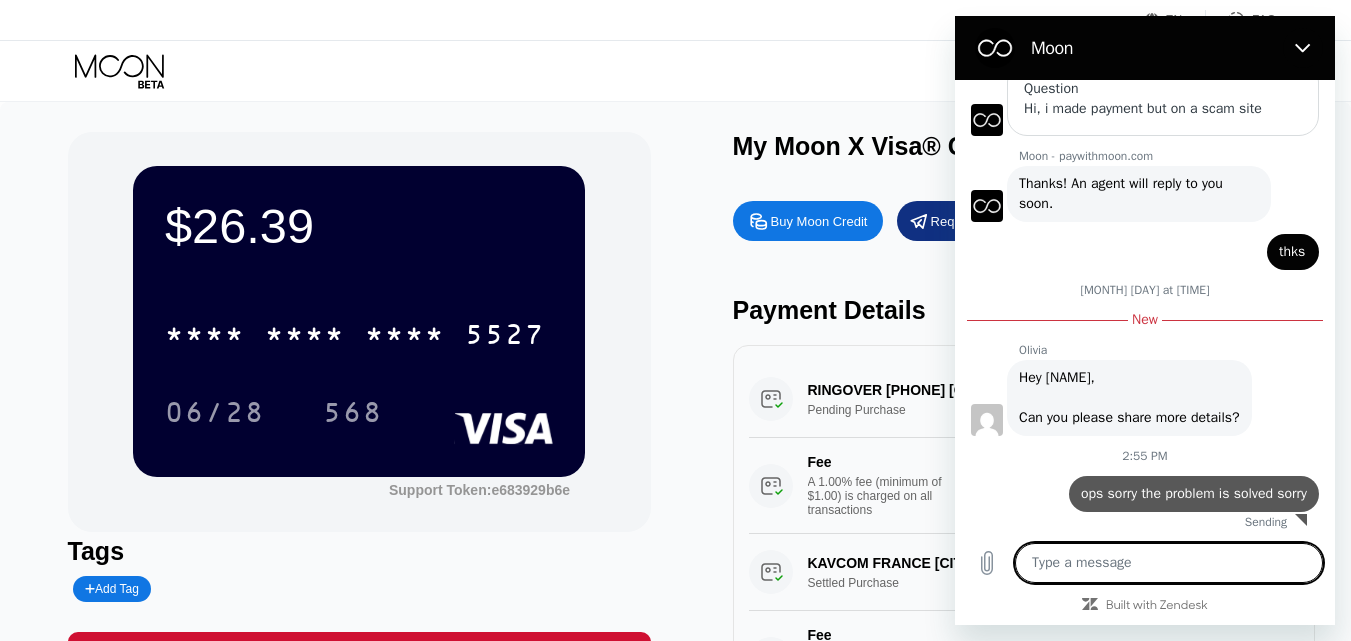 scroll, scrollTop: 228, scrollLeft: 0, axis: vertical 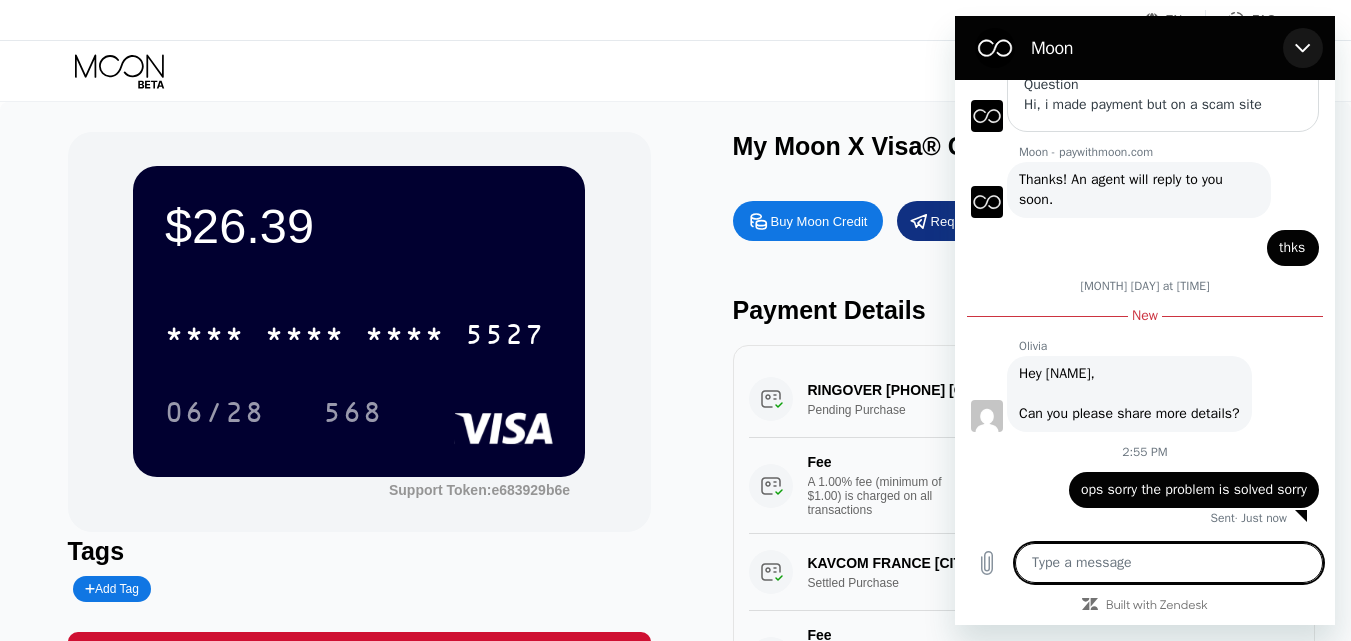 click 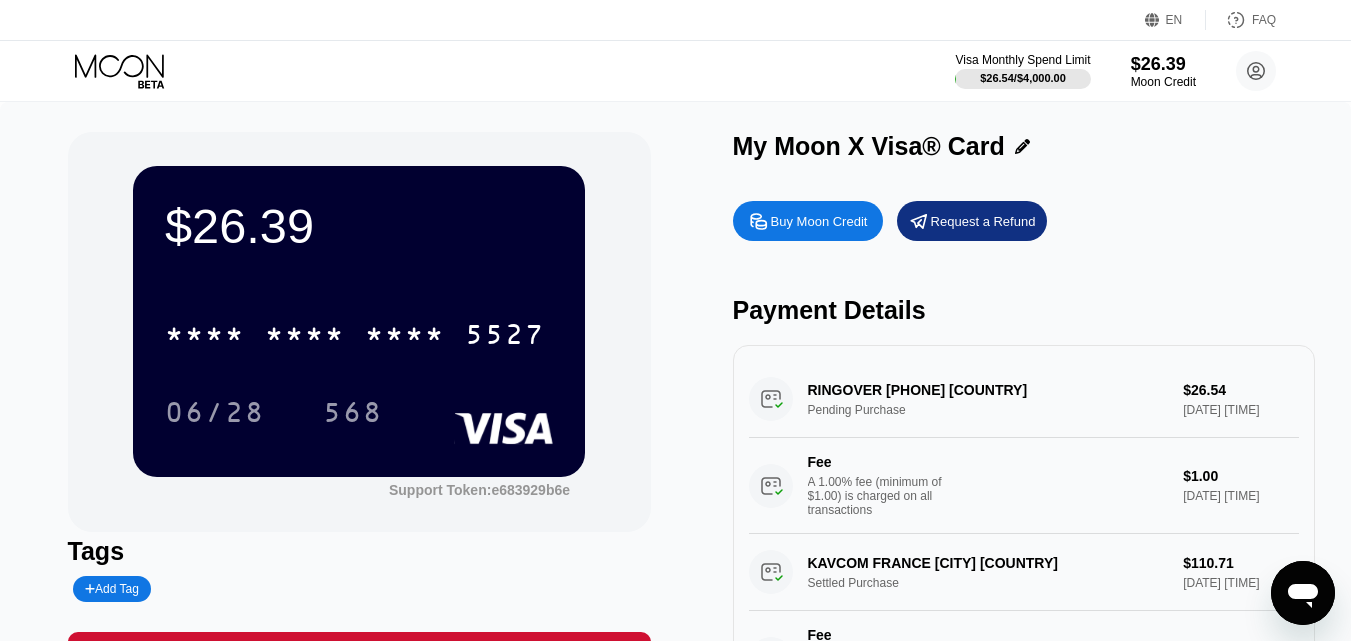 type on "x" 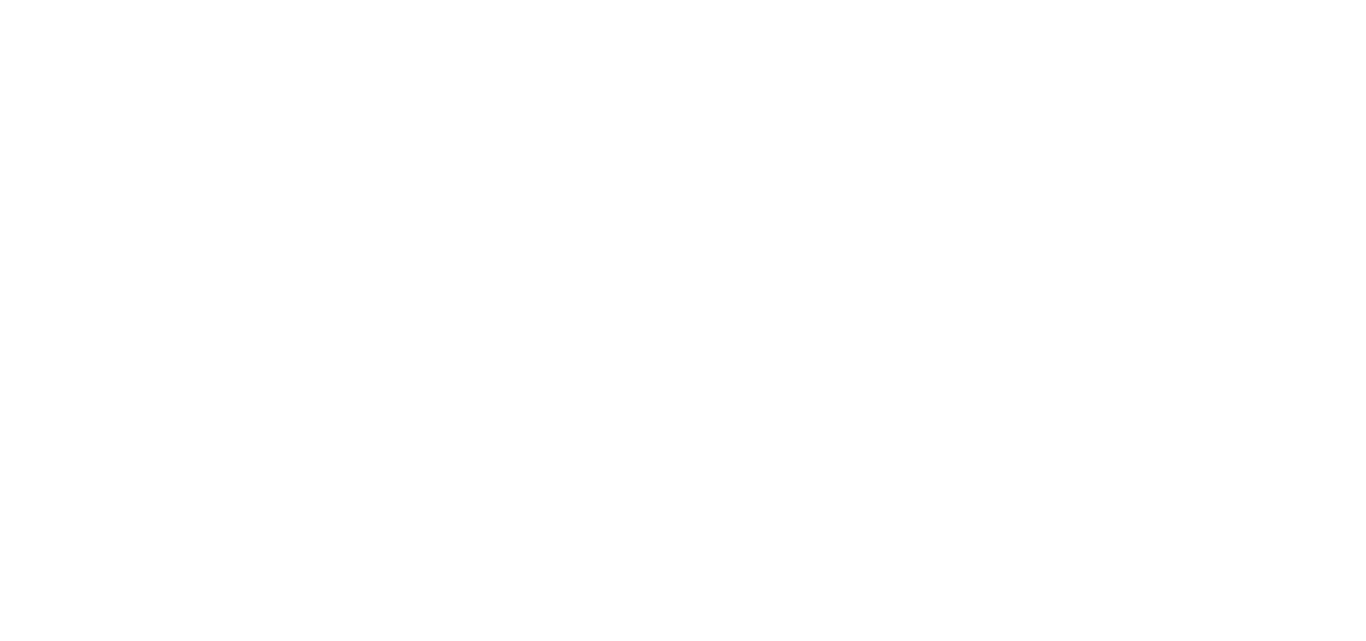 scroll, scrollTop: 0, scrollLeft: 0, axis: both 